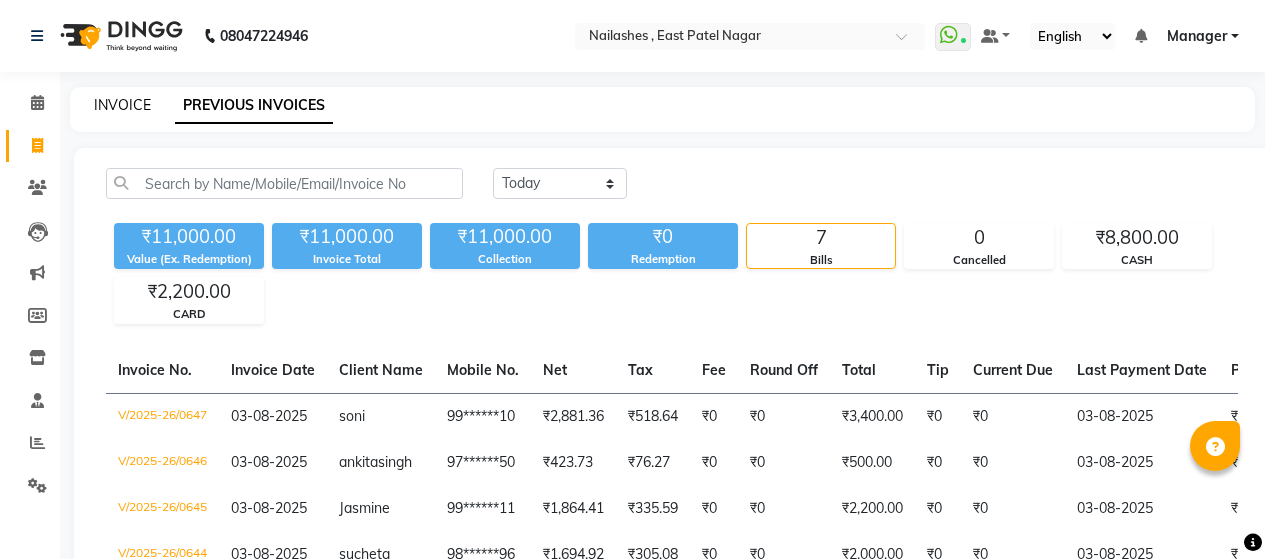 scroll, scrollTop: 0, scrollLeft: 0, axis: both 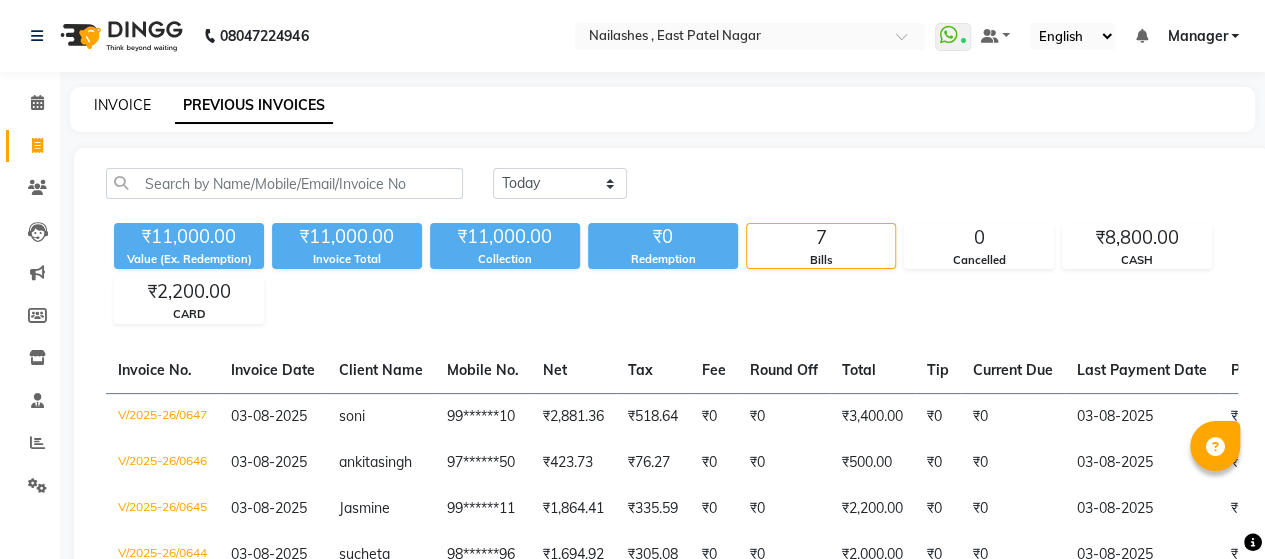 click on "INVOICE" 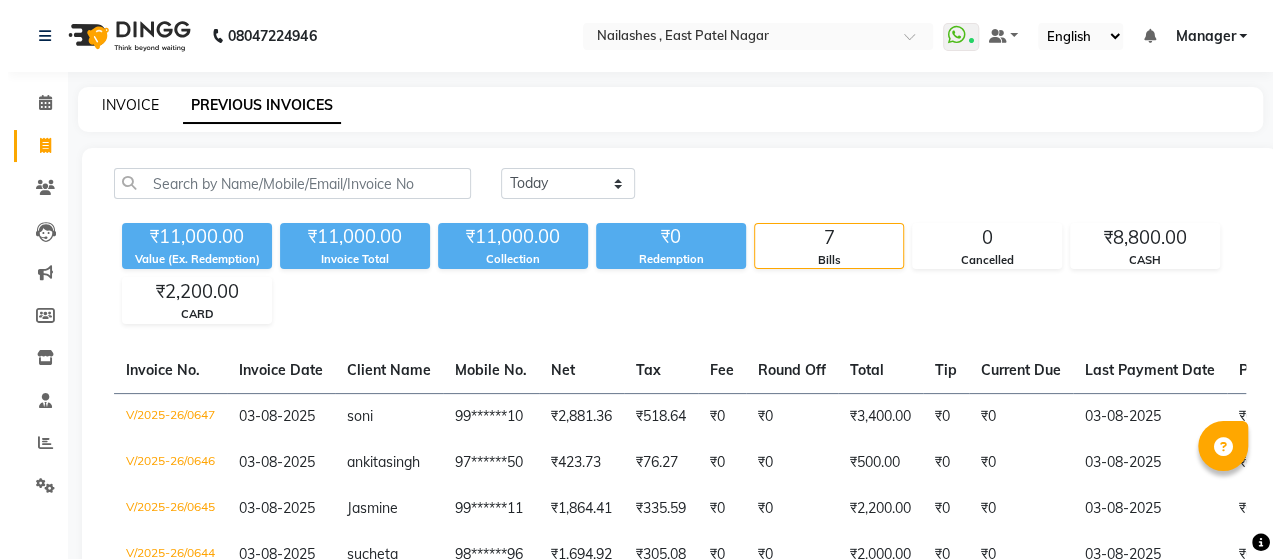 scroll, scrollTop: 41, scrollLeft: 0, axis: vertical 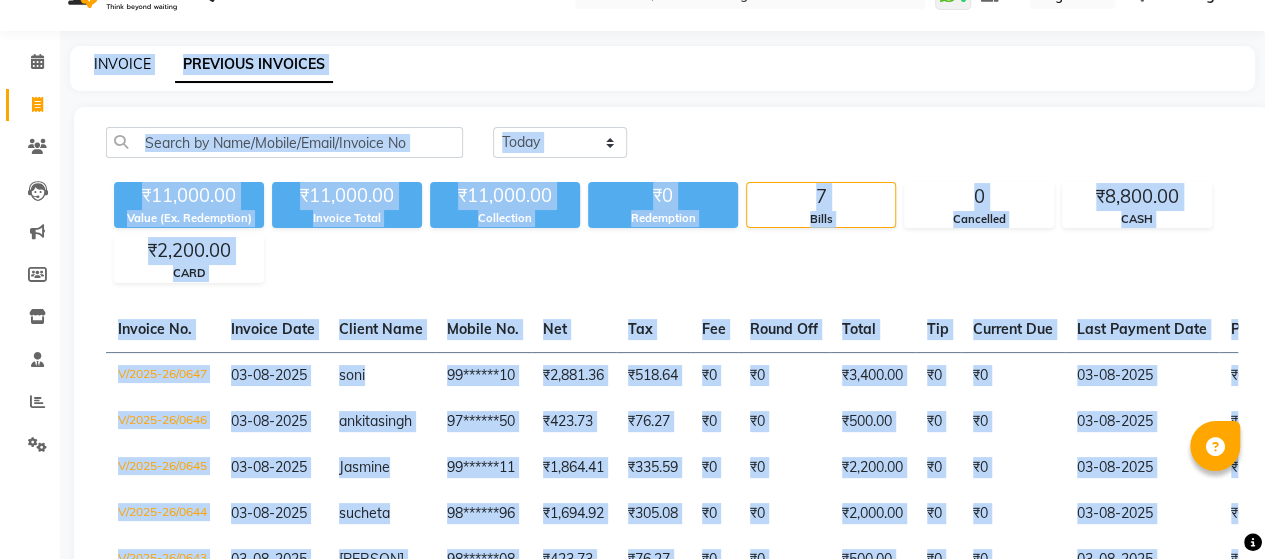 select on "3836" 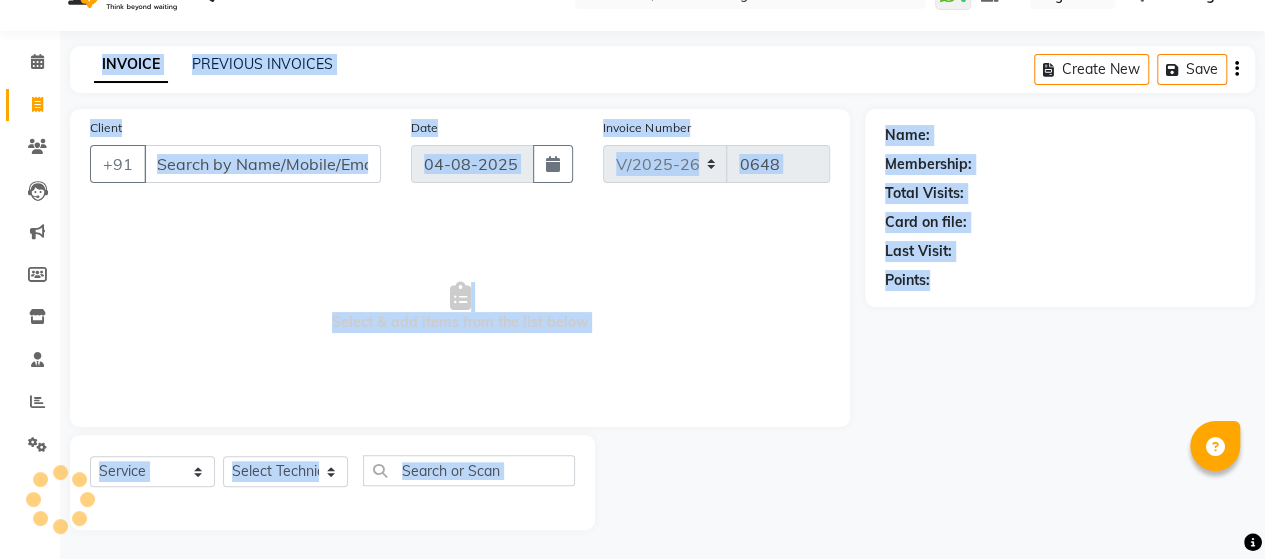 click on "INVOICE PREVIOUS INVOICES Create New   Save  Client +[COUNTRY CODE] Date [DATE] Invoice Number V/2025 V/2025-26 0648  Select & add items from the list below  Select  Service  Product  Membership  Package Voucher Prepaid Gift Card  Select Technician Name: Membership: Total Visits: Card on file: Last Visit:  Points:" 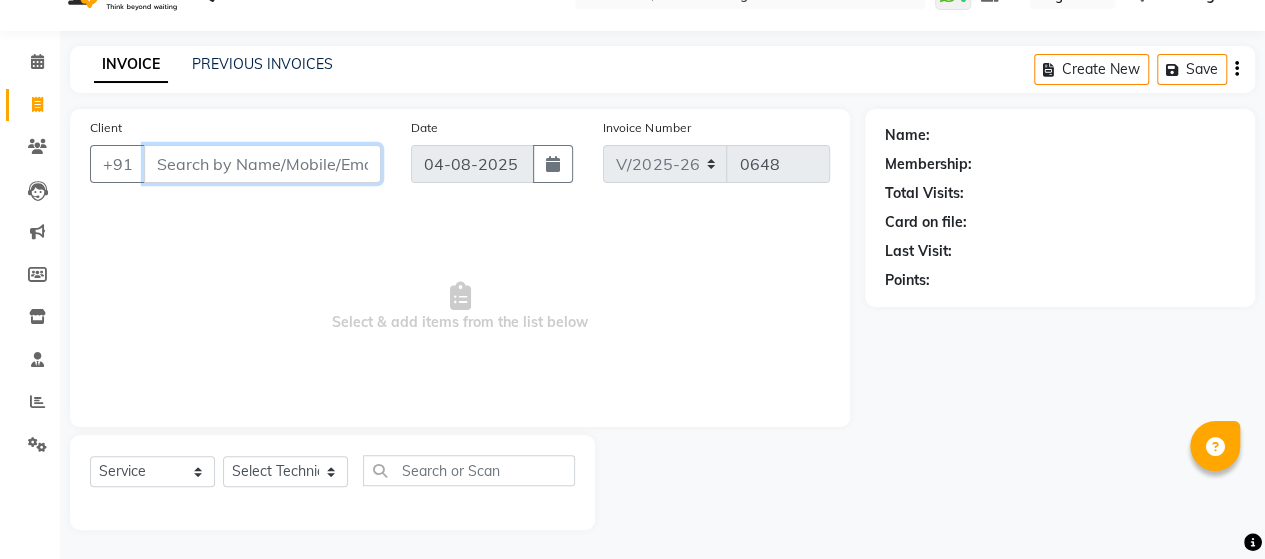 click on "Client" at bounding box center (262, 164) 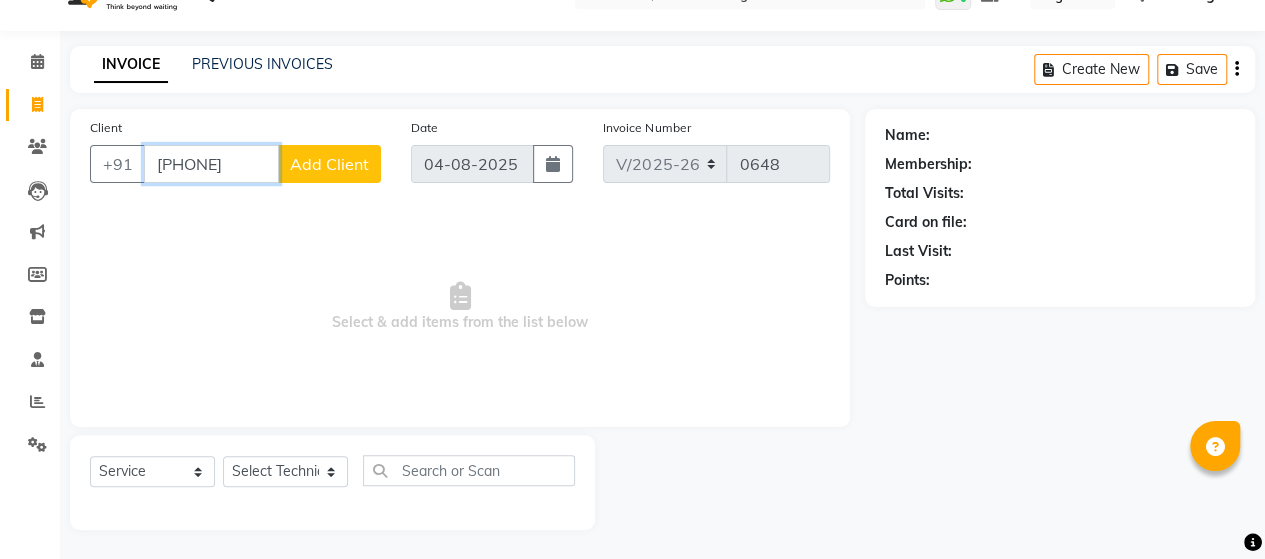 type on "[PHONE]" 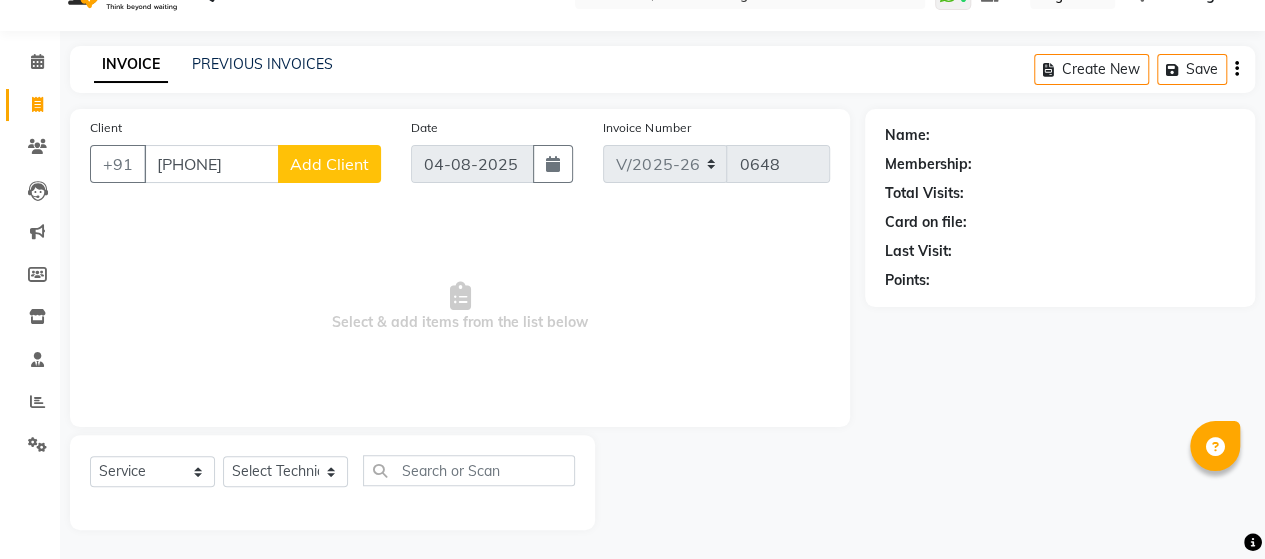 click on "Add Client" 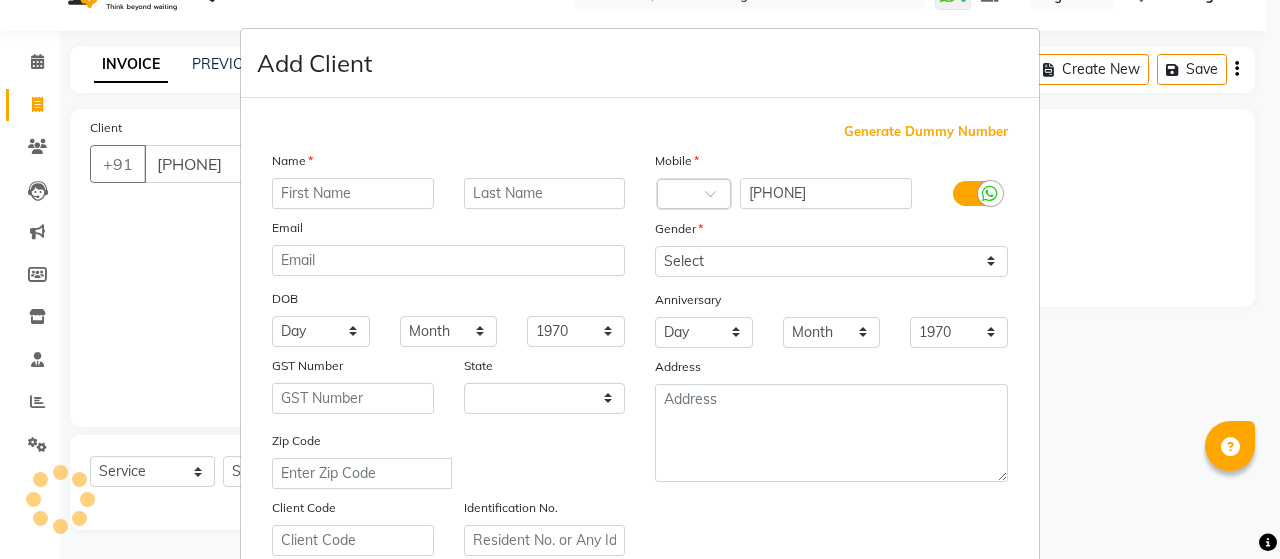 select on "21" 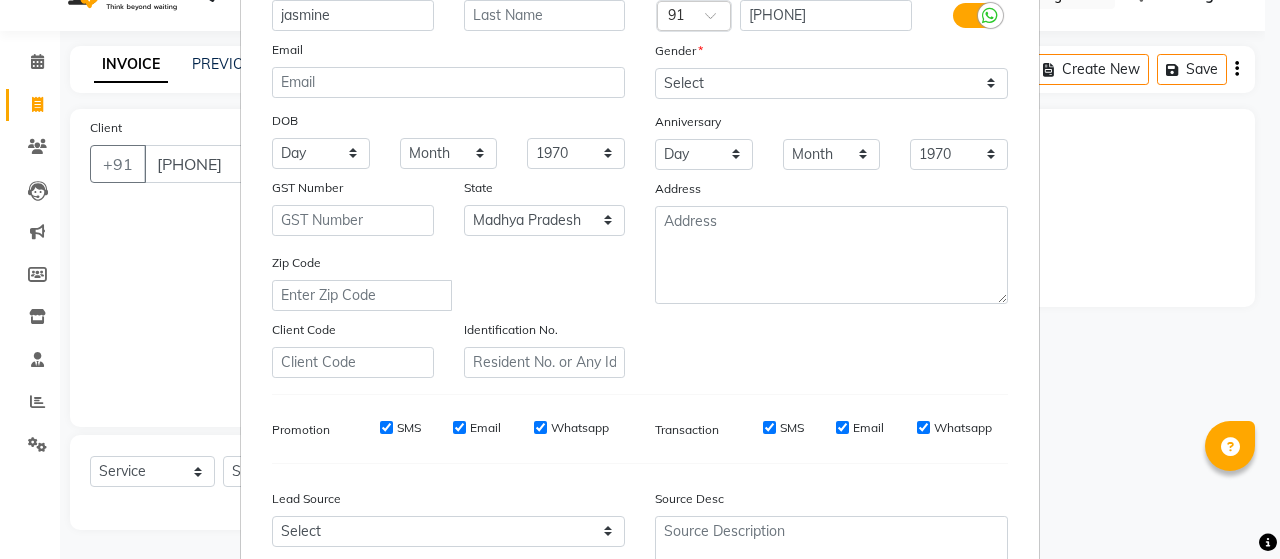 scroll, scrollTop: 185, scrollLeft: 0, axis: vertical 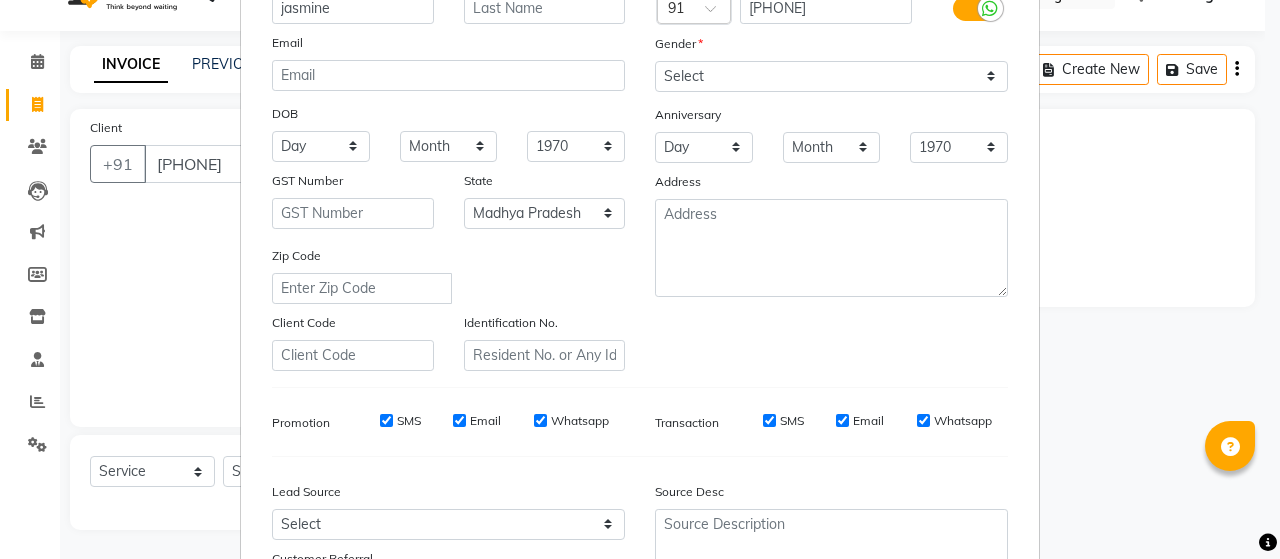 type on "jasmine" 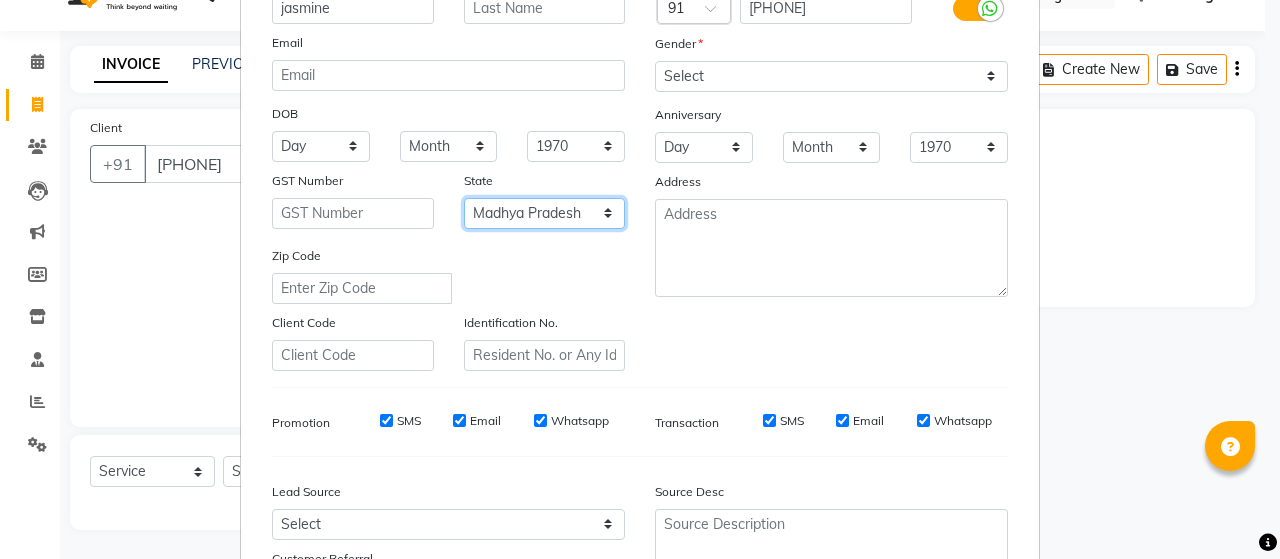 click on "Select Andaman and Nicobar Islands Andhra Pradesh Arunachal Pradesh Assam Bihar Chandigarh Chhattisgarh Dadra and Nagar Haveli Daman and Diu Delhi Goa Gujarat Haryana Himachal Pradesh Jammu and Kashmir Jharkhand Karnataka Kerala Lakshadweep Madhya Pradesh Maharashtra Manipur Meghalaya Mizoram Nagaland Odisha Pondicherry Punjab Rajasthan Sikkim Tamil Nadu Telangana Tripura Uttar Pradesh Uttarakhand West Bengal Ladakh Other Territory Centre Jurisdiction" at bounding box center (545, 213) 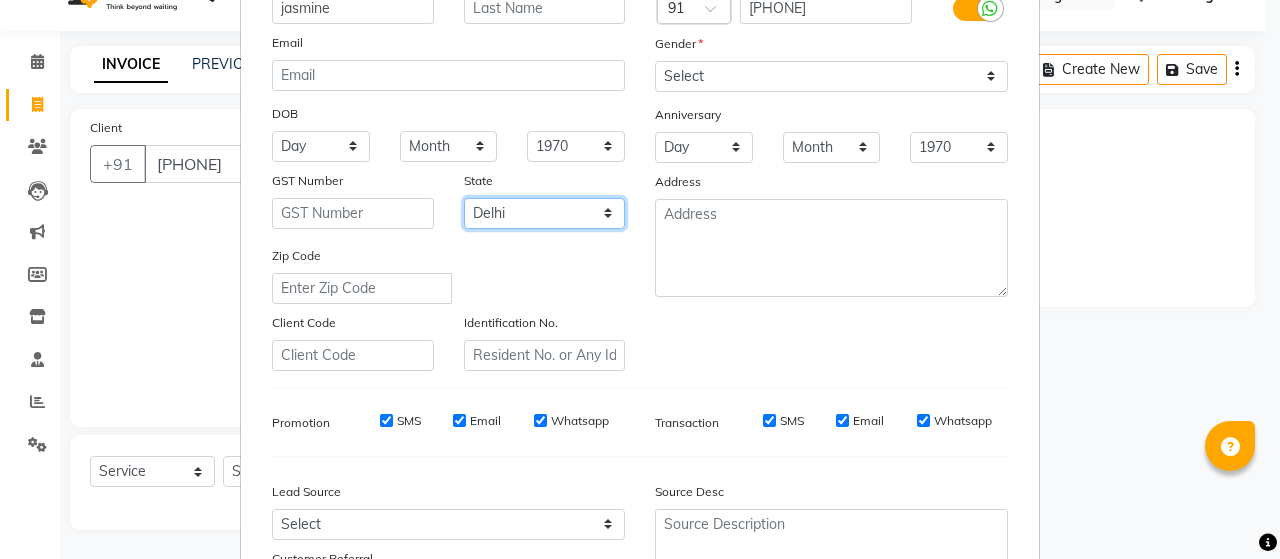 click on "Select Andaman and Nicobar Islands Andhra Pradesh Arunachal Pradesh Assam Bihar Chandigarh Chhattisgarh Dadra and Nagar Haveli Daman and Diu Delhi Goa Gujarat Haryana Himachal Pradesh Jammu and Kashmir Jharkhand Karnataka Kerala Lakshadweep Madhya Pradesh Maharashtra Manipur Meghalaya Mizoram Nagaland Odisha Pondicherry Punjab Rajasthan Sikkim Tamil Nadu Telangana Tripura Uttar Pradesh Uttarakhand West Bengal Ladakh Other Territory Centre Jurisdiction" at bounding box center [545, 213] 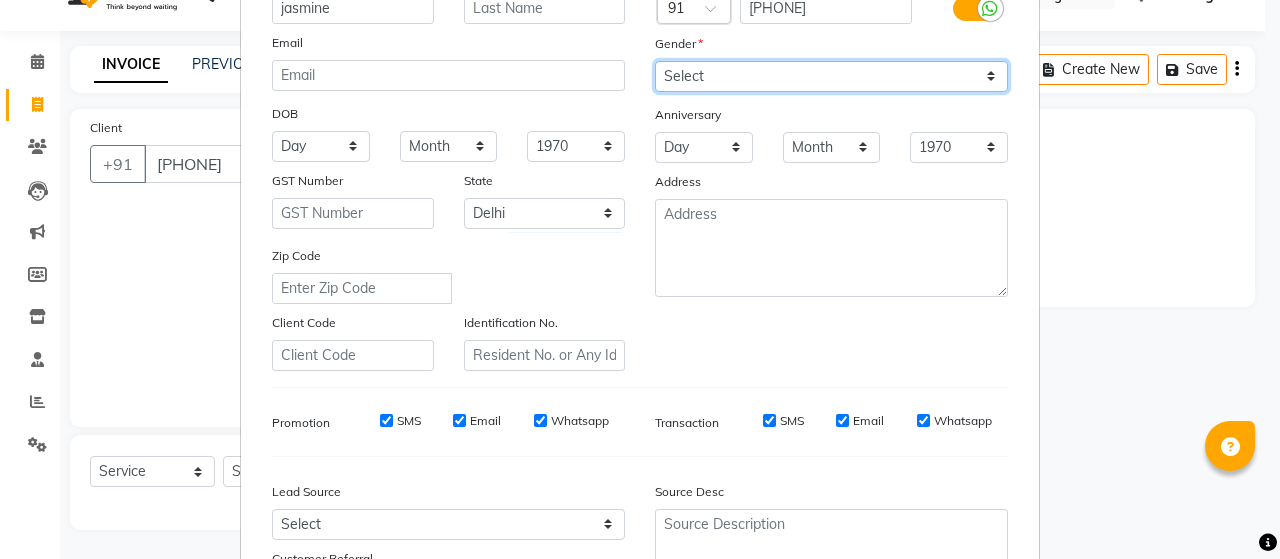 click on "Select Male Female Other Prefer Not To Say" at bounding box center (831, 76) 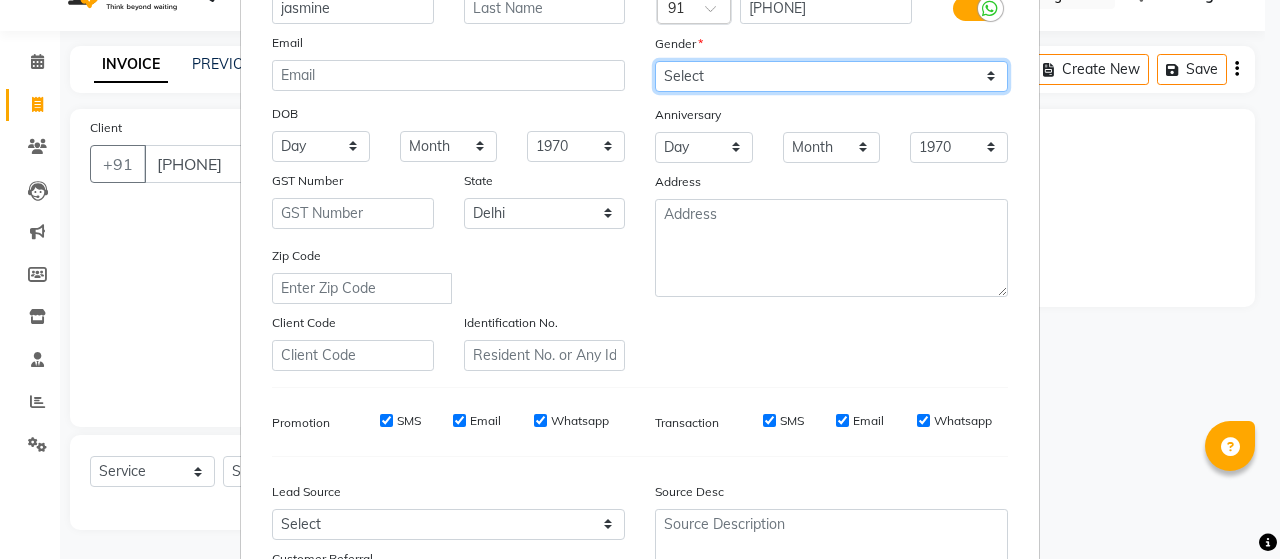 select on "female" 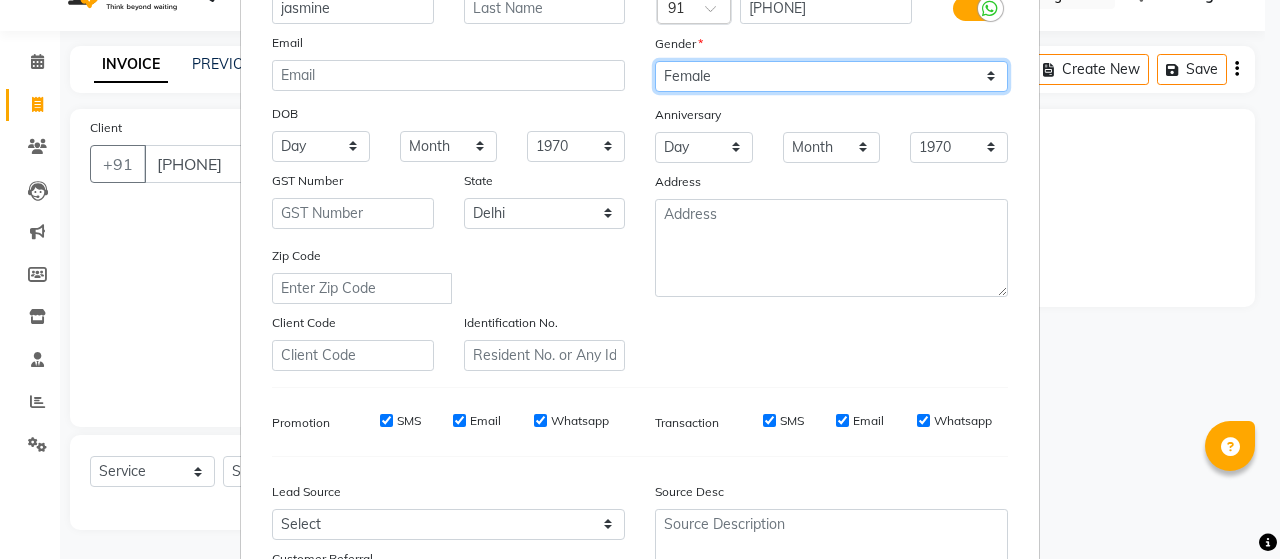 click on "Select Male Female Other Prefer Not To Say" at bounding box center [831, 76] 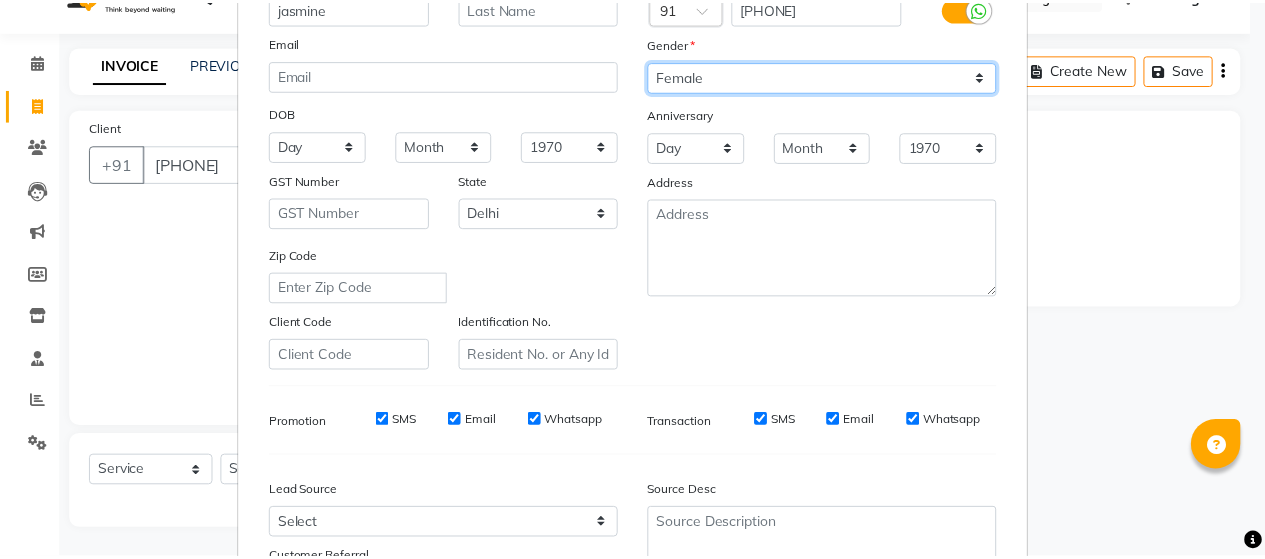 scroll, scrollTop: 360, scrollLeft: 0, axis: vertical 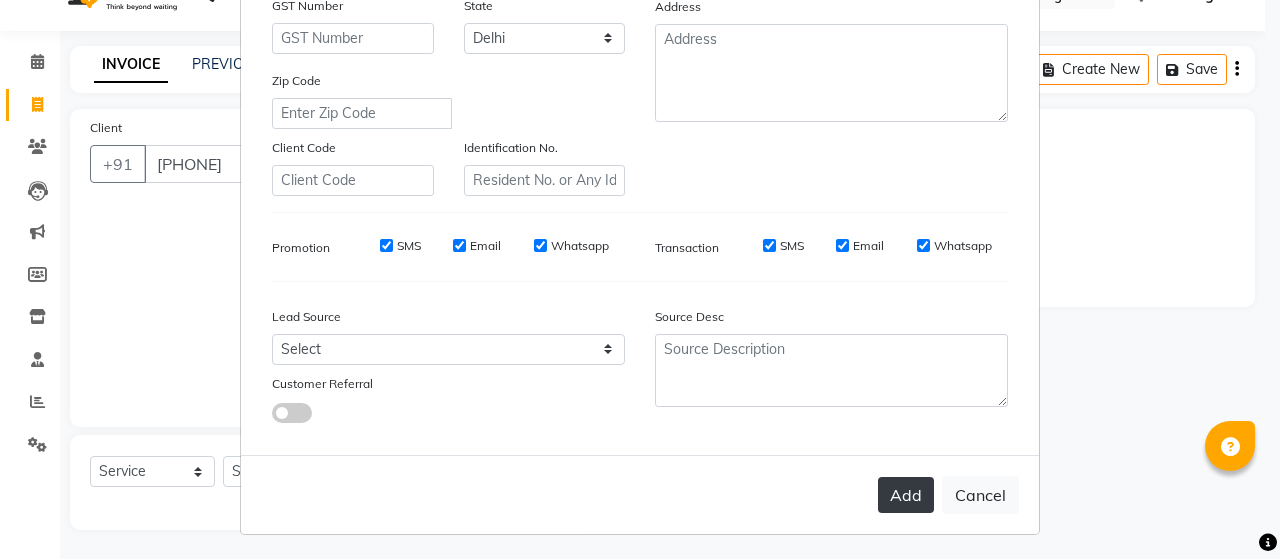 click on "Add" at bounding box center [906, 495] 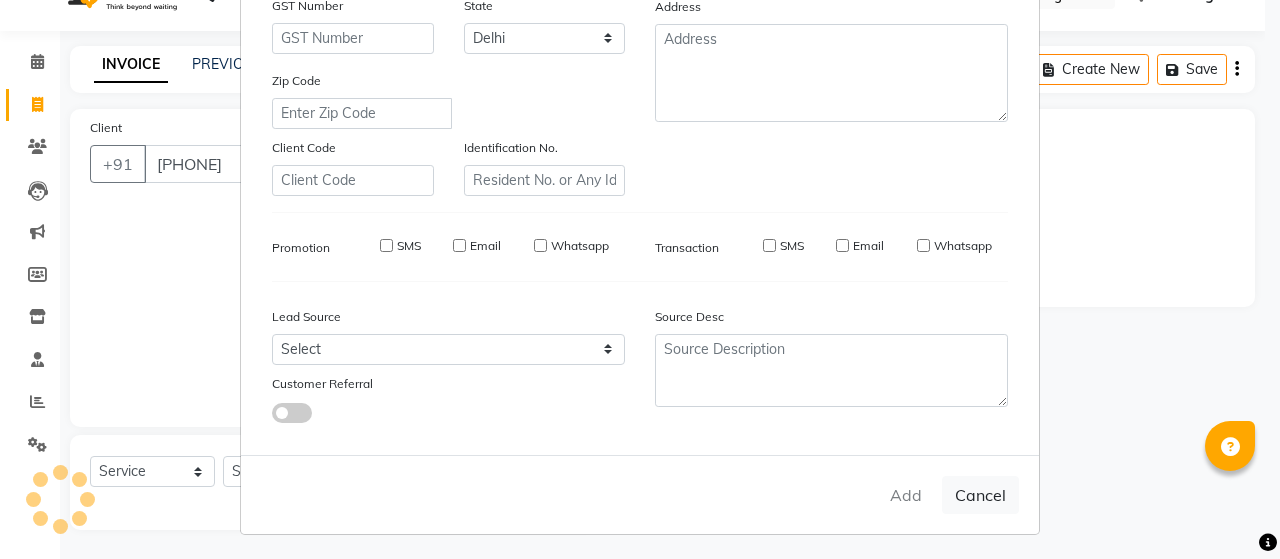 type on "98******70" 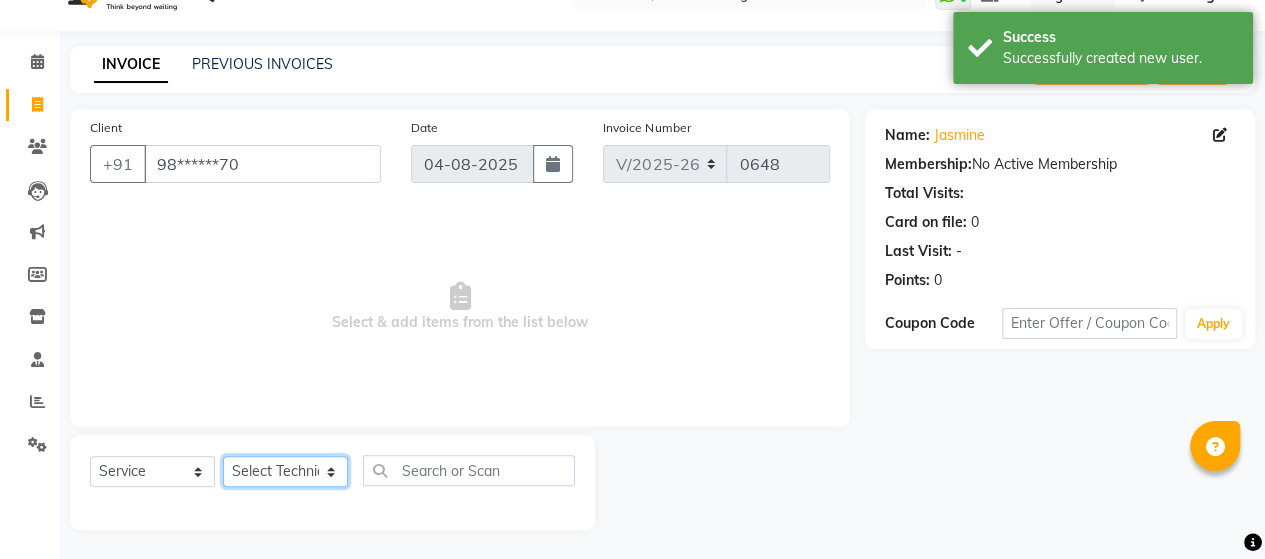click on "Select Technician [PERSON] Manager [PERSON] [PERSON] [PERSON] [PERSON]" 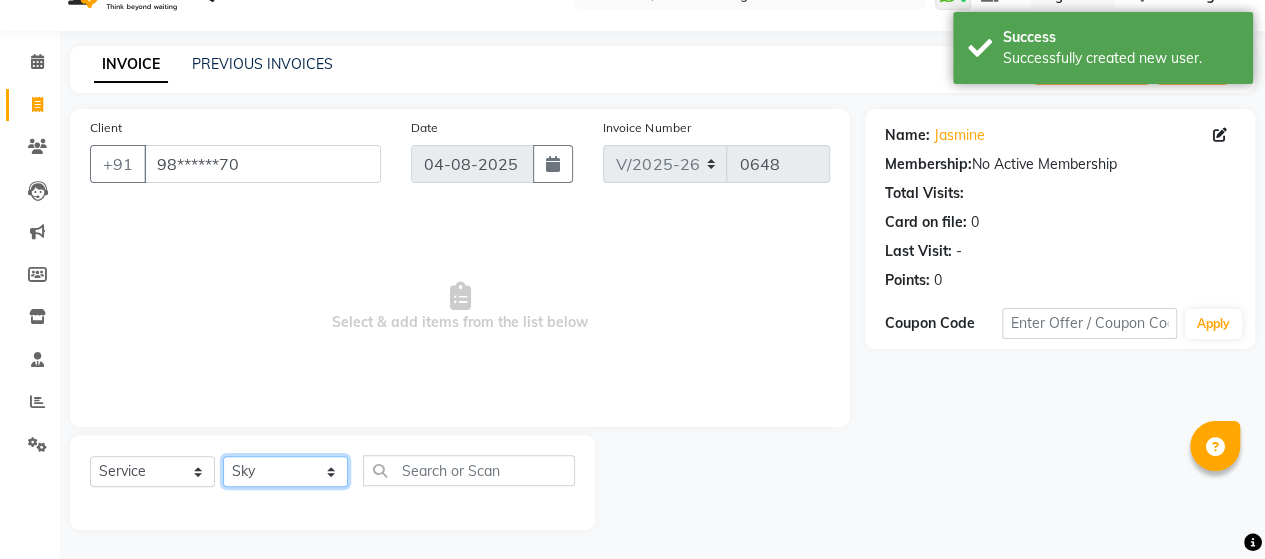 click on "Select Technician [PERSON] Manager [PERSON] [PERSON] [PERSON] [PERSON]" 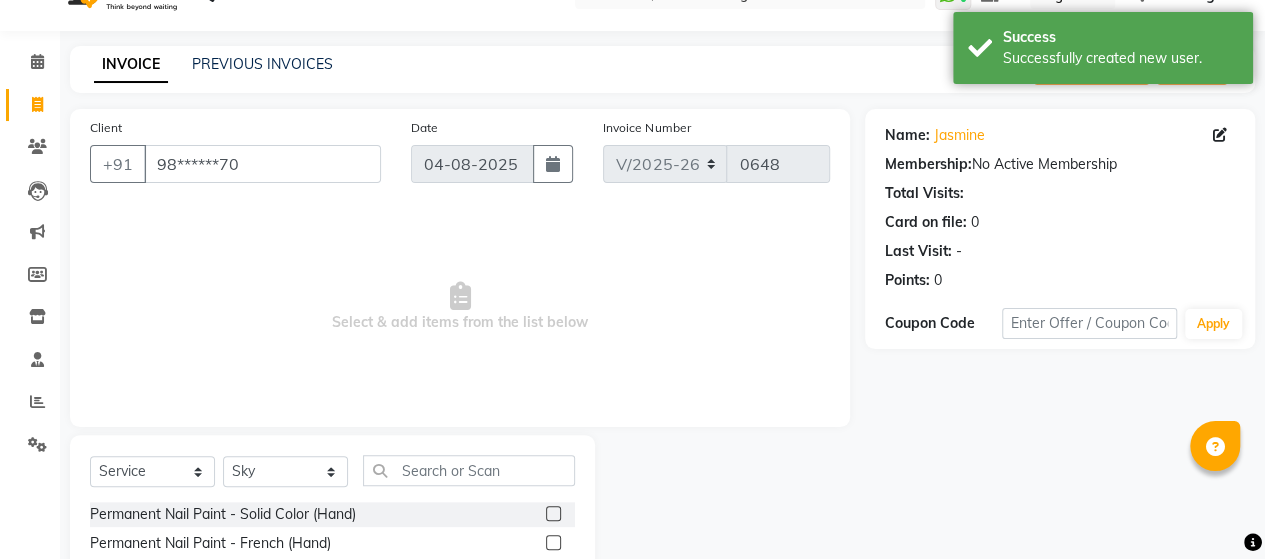 click 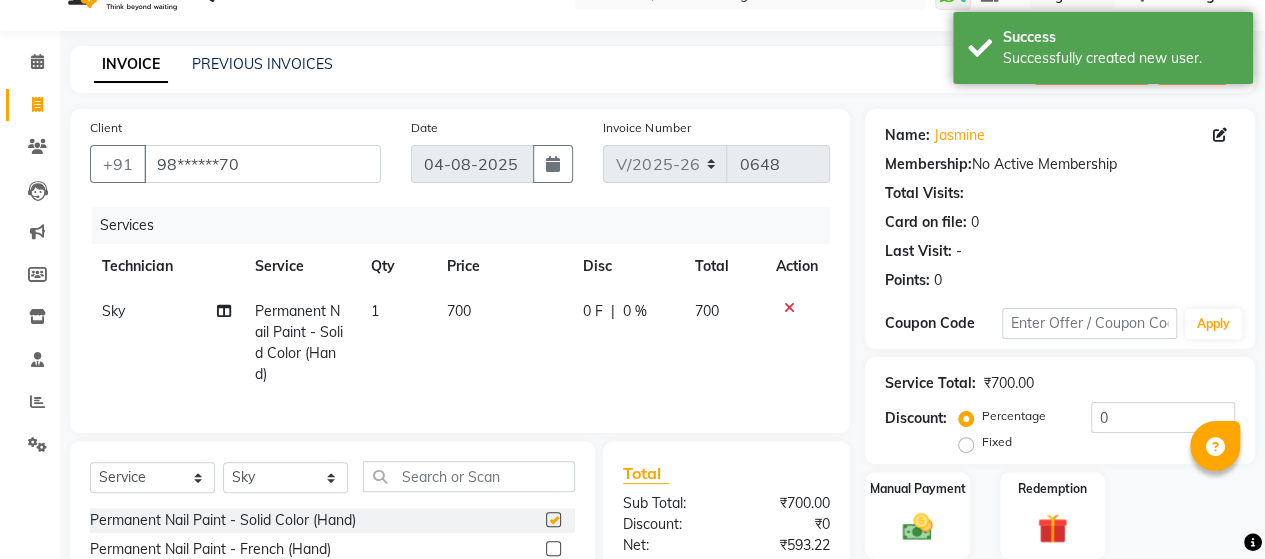 checkbox on "false" 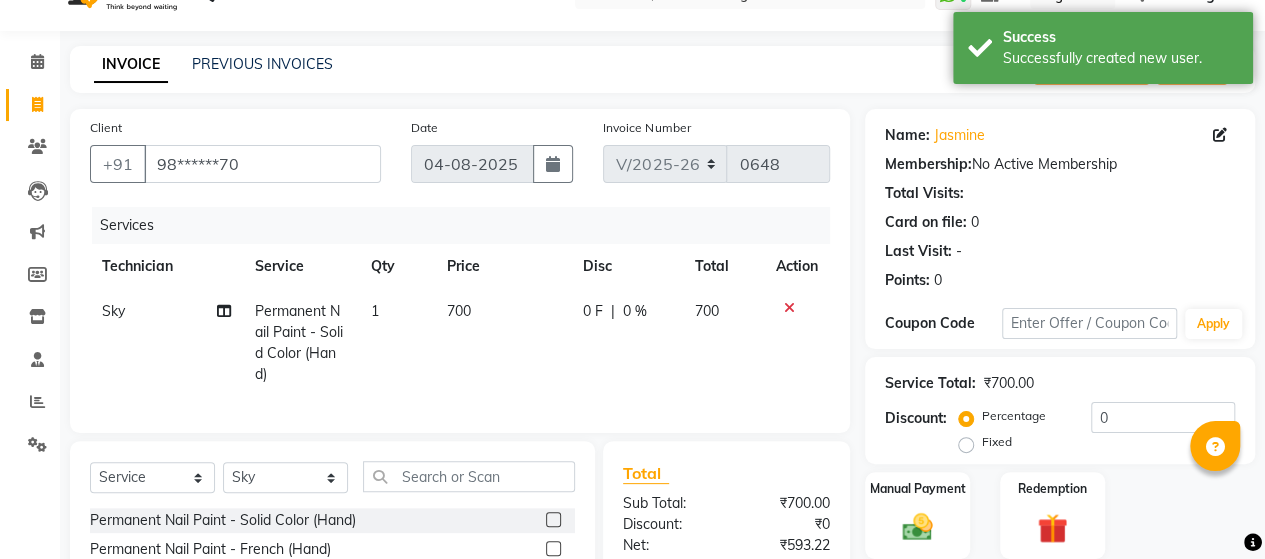 click on "700" 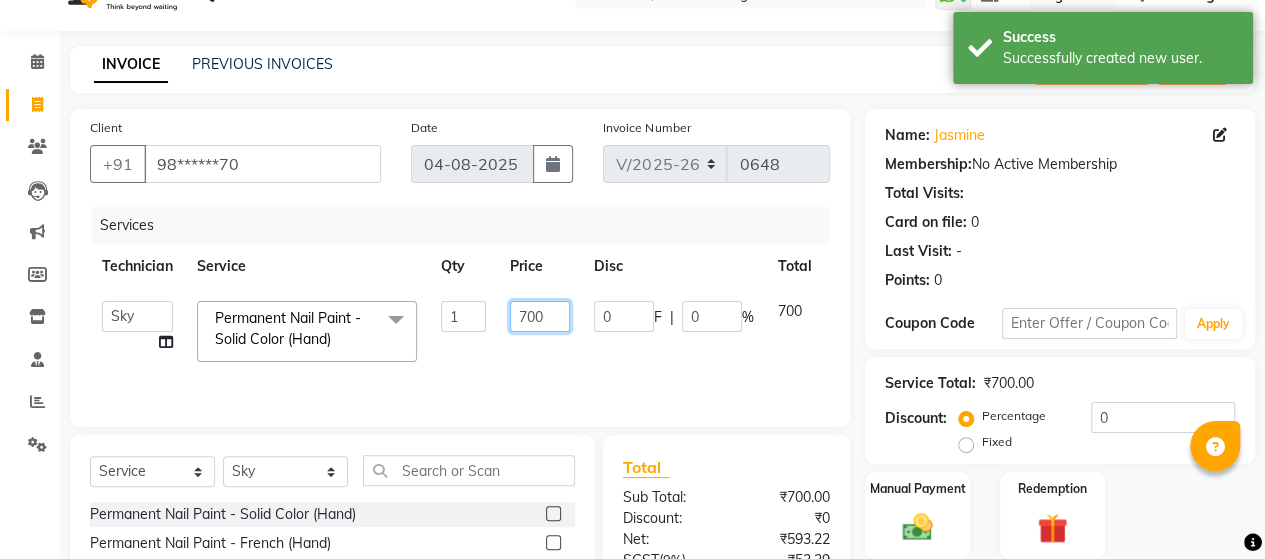 click on "700" 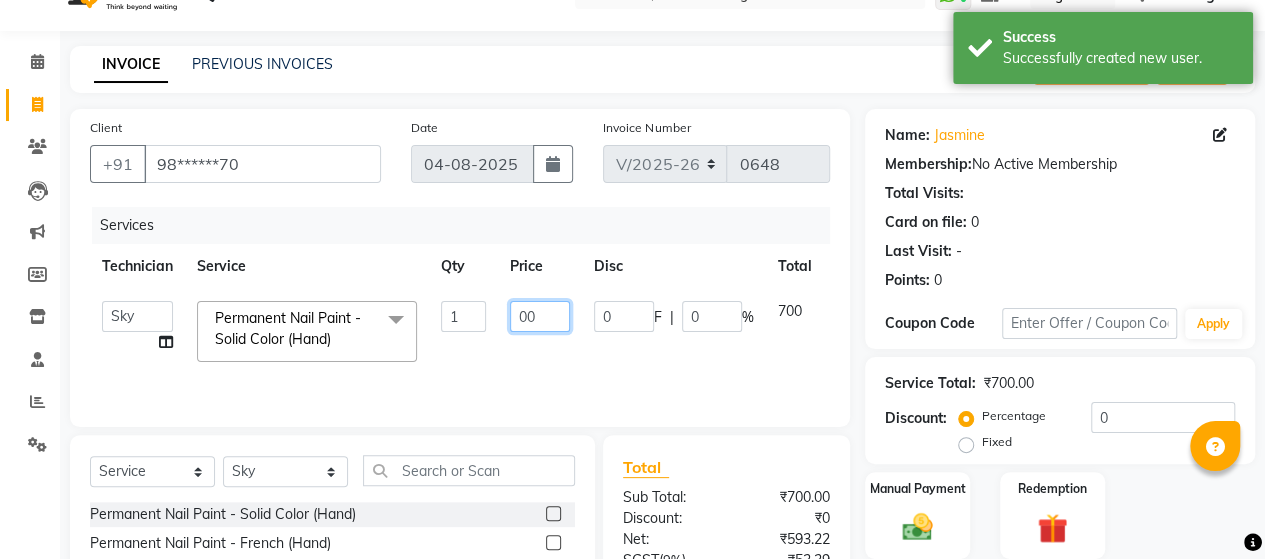 type on "500" 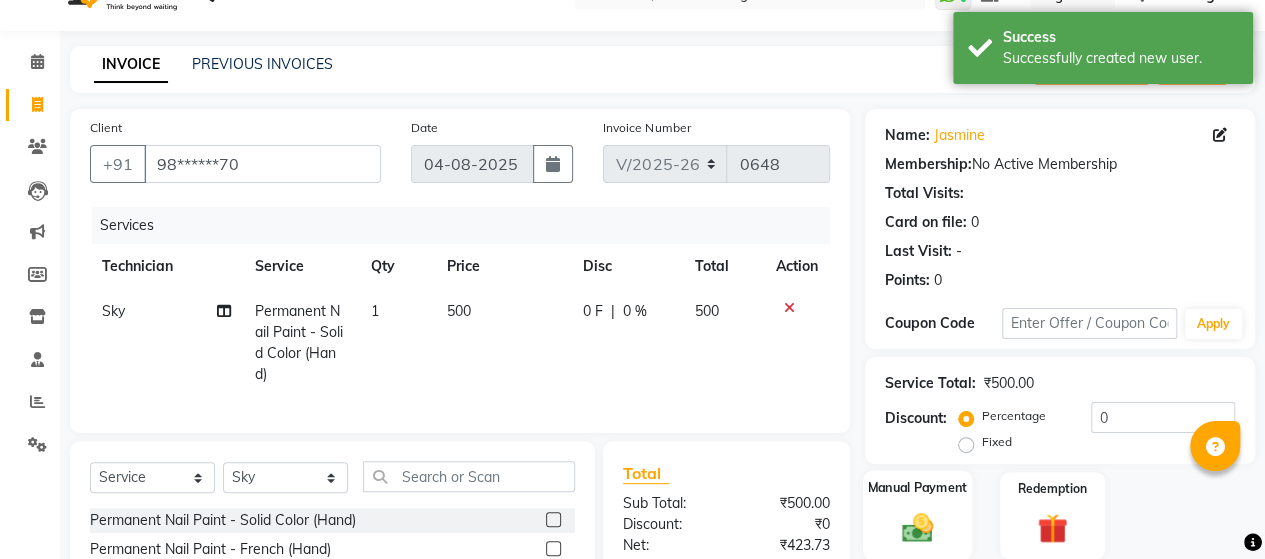 click on "Manual Payment" 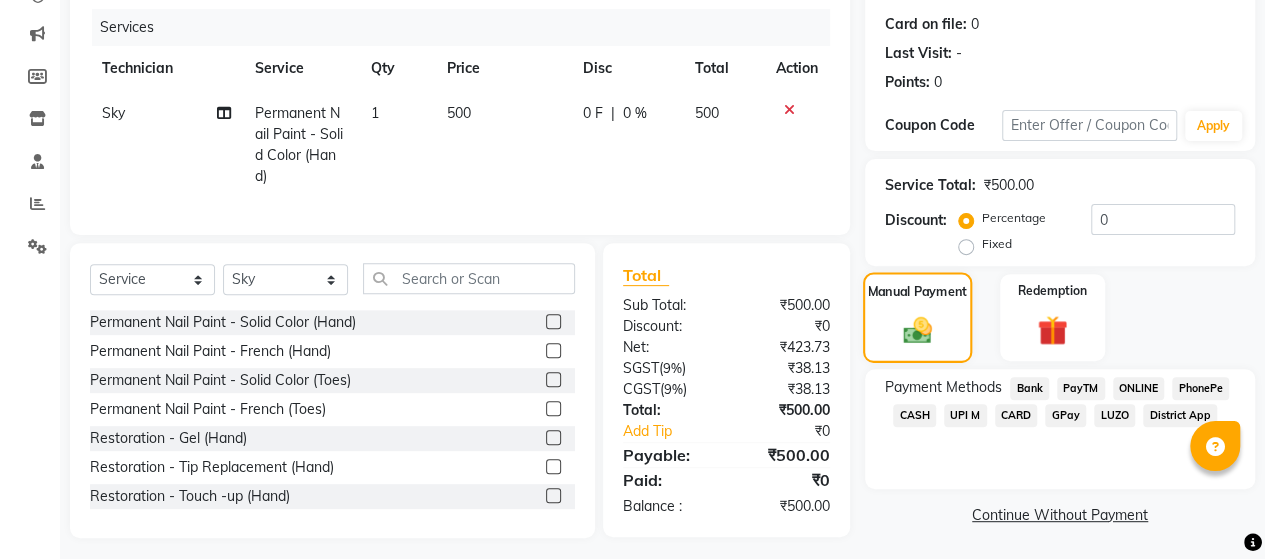 scroll, scrollTop: 240, scrollLeft: 0, axis: vertical 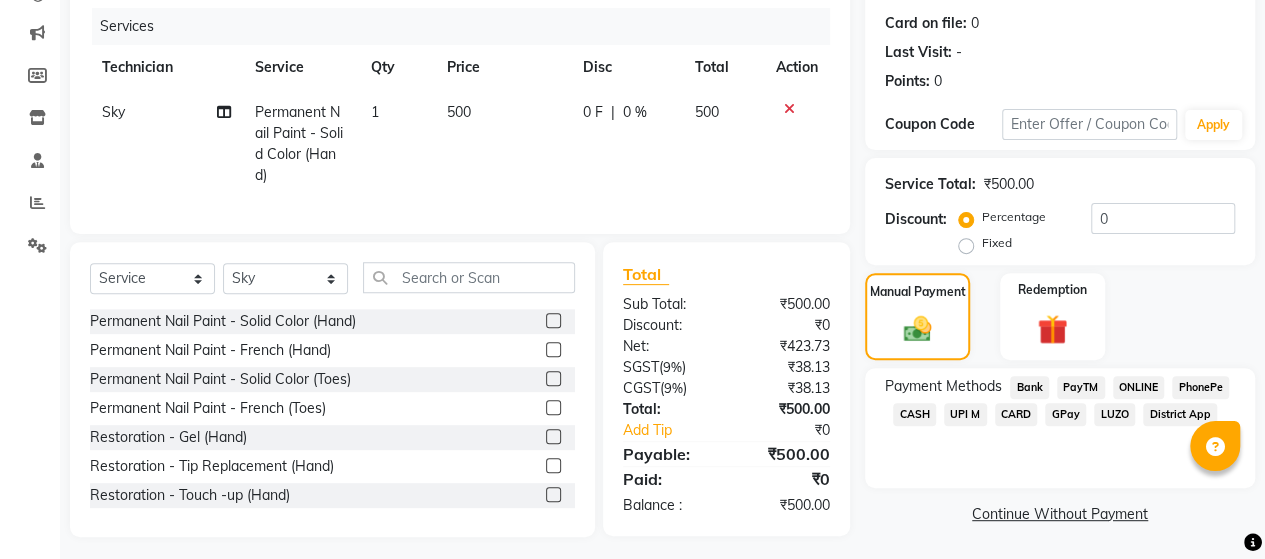 click on "CASH" 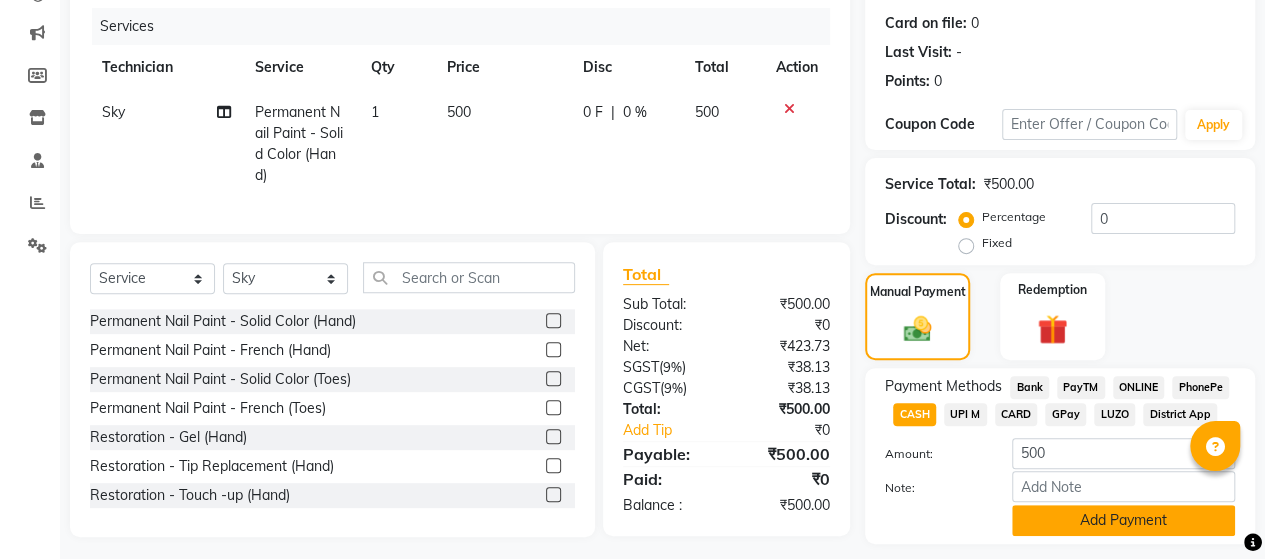 click on "Add Payment" 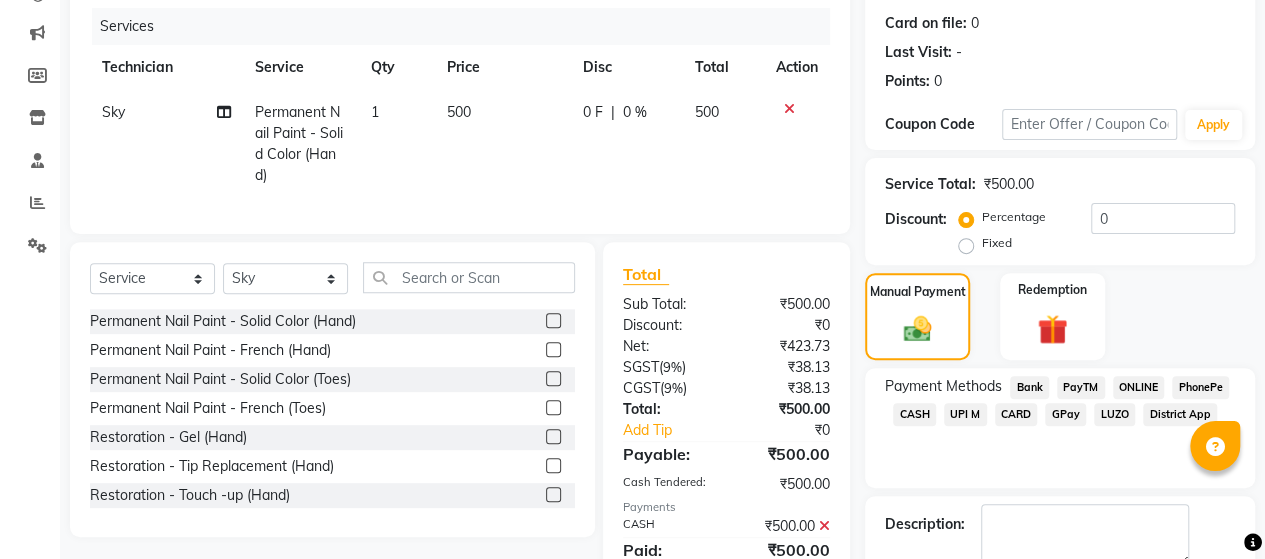 scroll, scrollTop: 350, scrollLeft: 0, axis: vertical 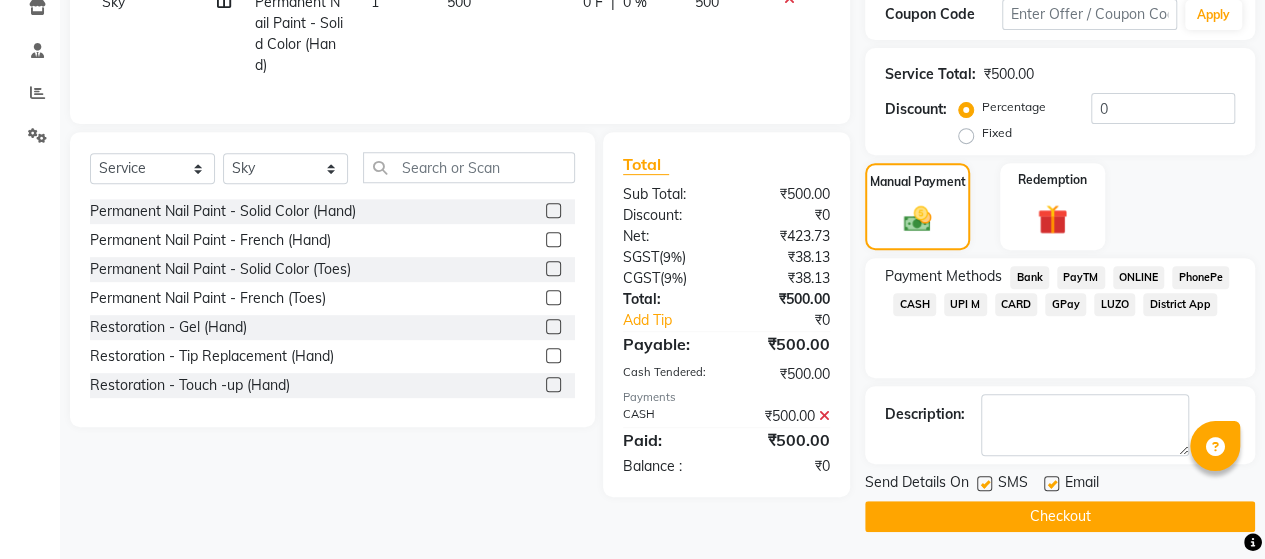 click on "Checkout" 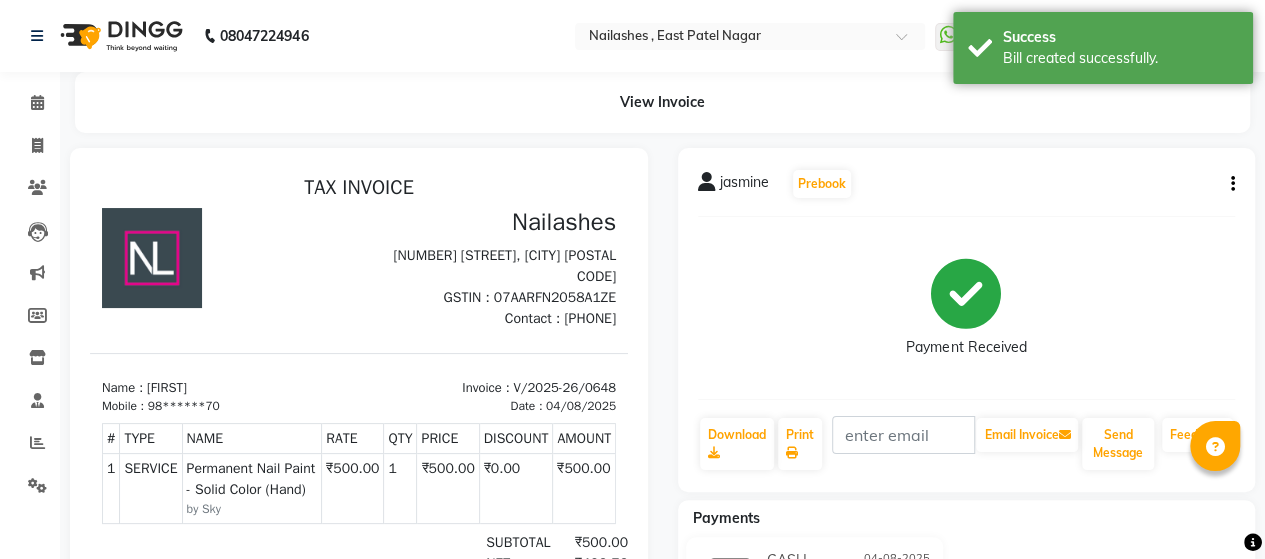 scroll, scrollTop: 0, scrollLeft: 0, axis: both 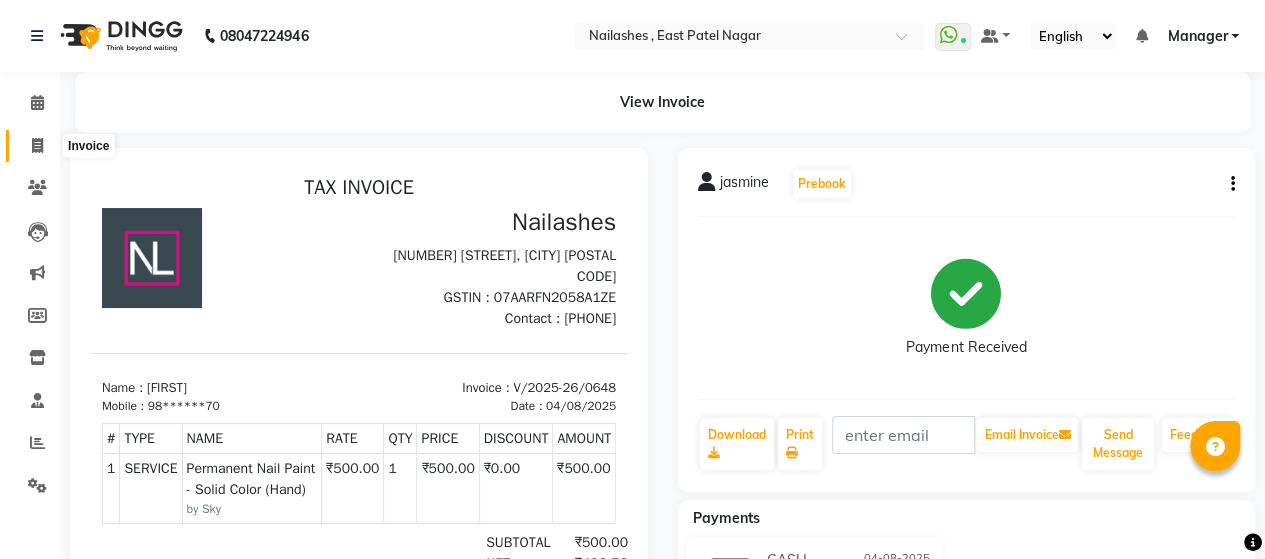 click 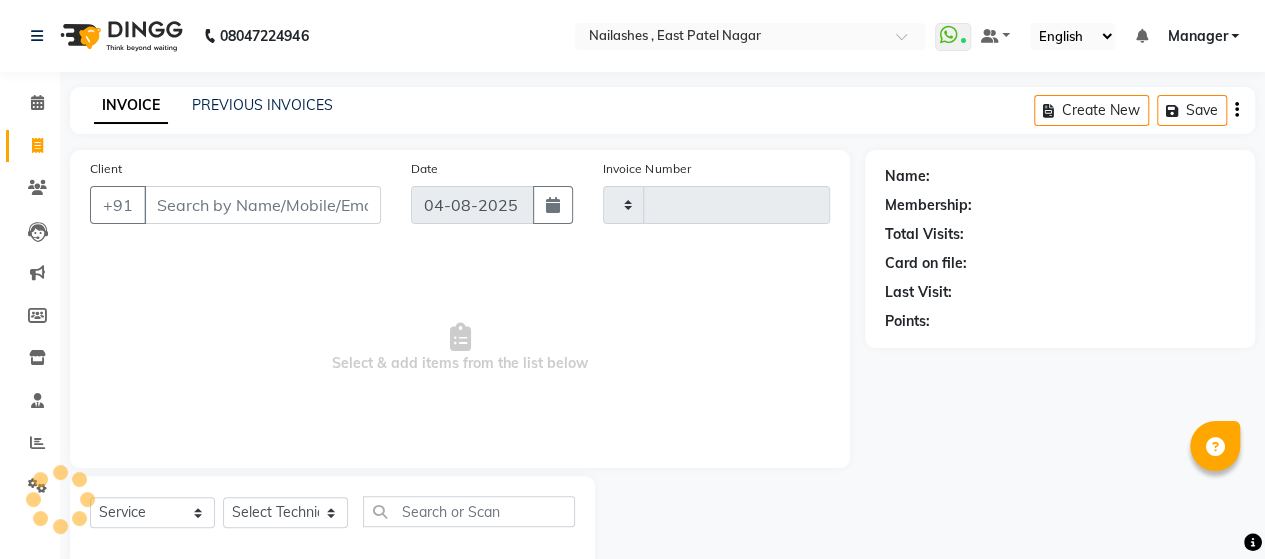 scroll, scrollTop: 41, scrollLeft: 0, axis: vertical 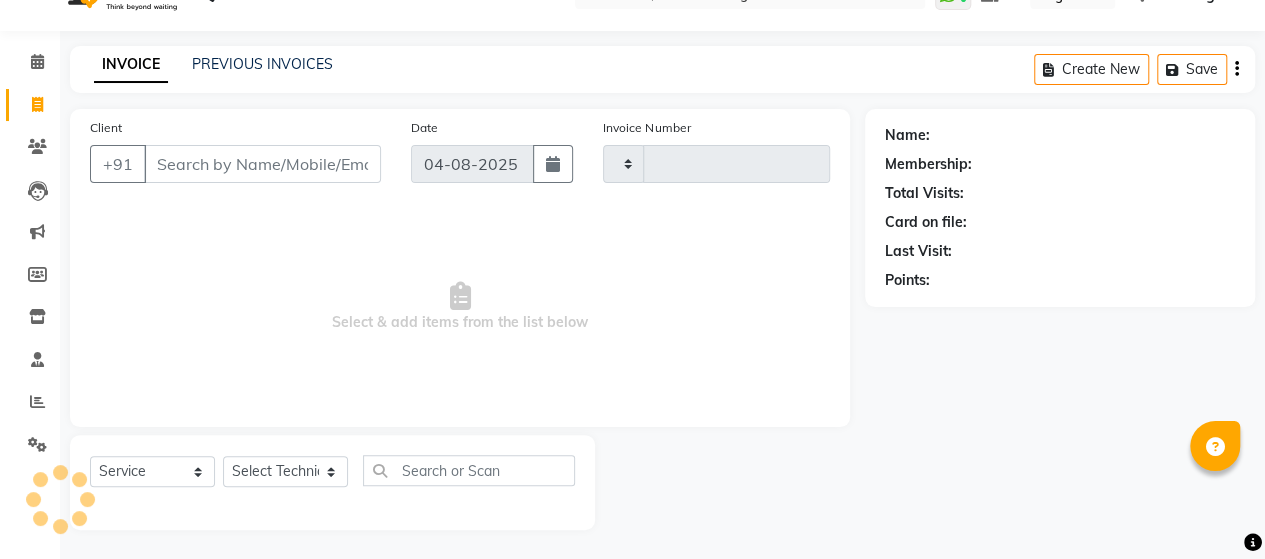 type on "0649" 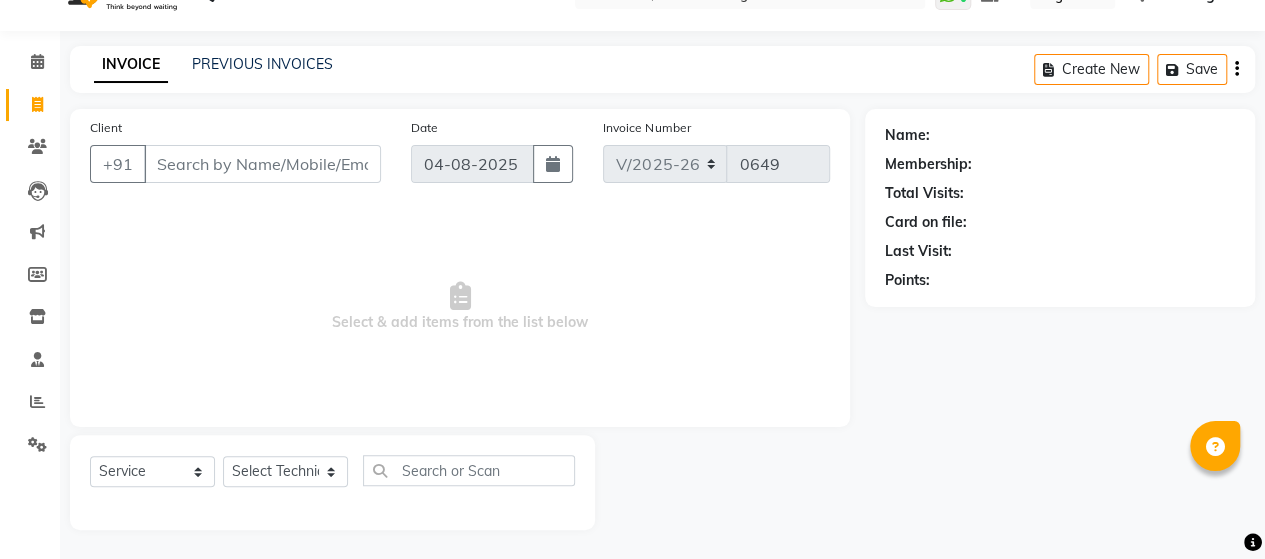click on "Client" at bounding box center (262, 164) 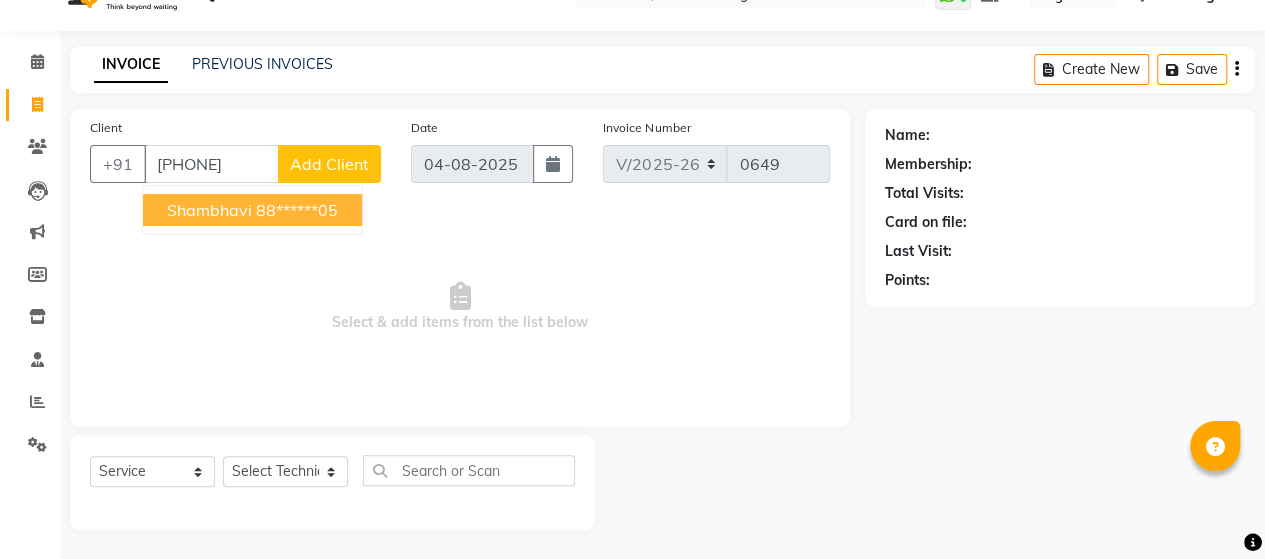 click on "Shambhavi" at bounding box center (209, 210) 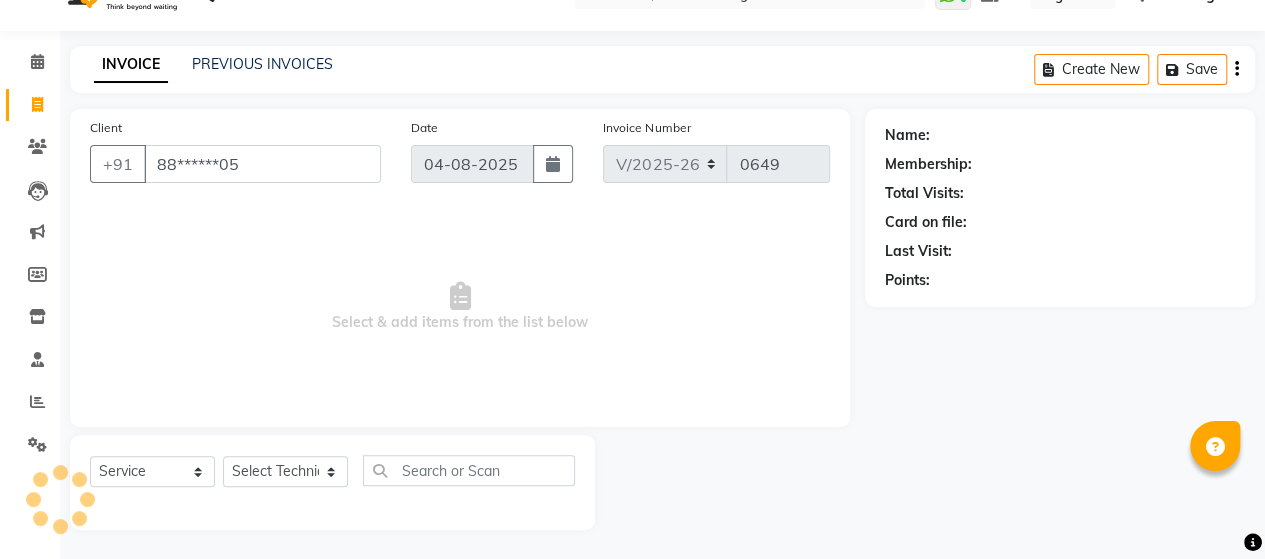 type on "88******05" 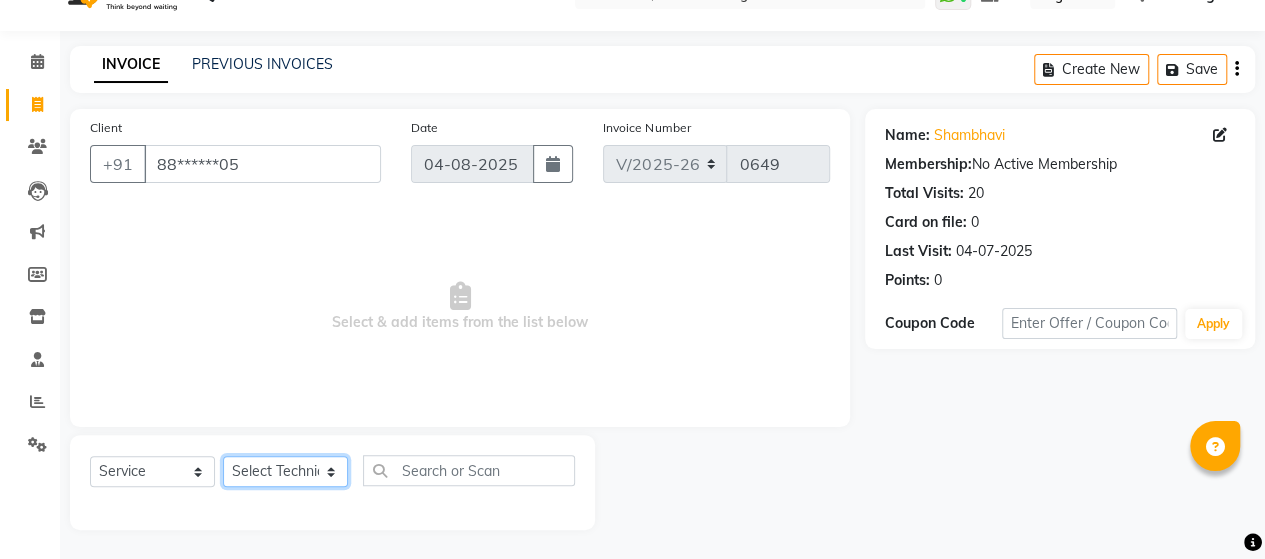 click on "Select Technician [PERSON] Manager [PERSON] [PERSON] [PERSON] [PERSON]" 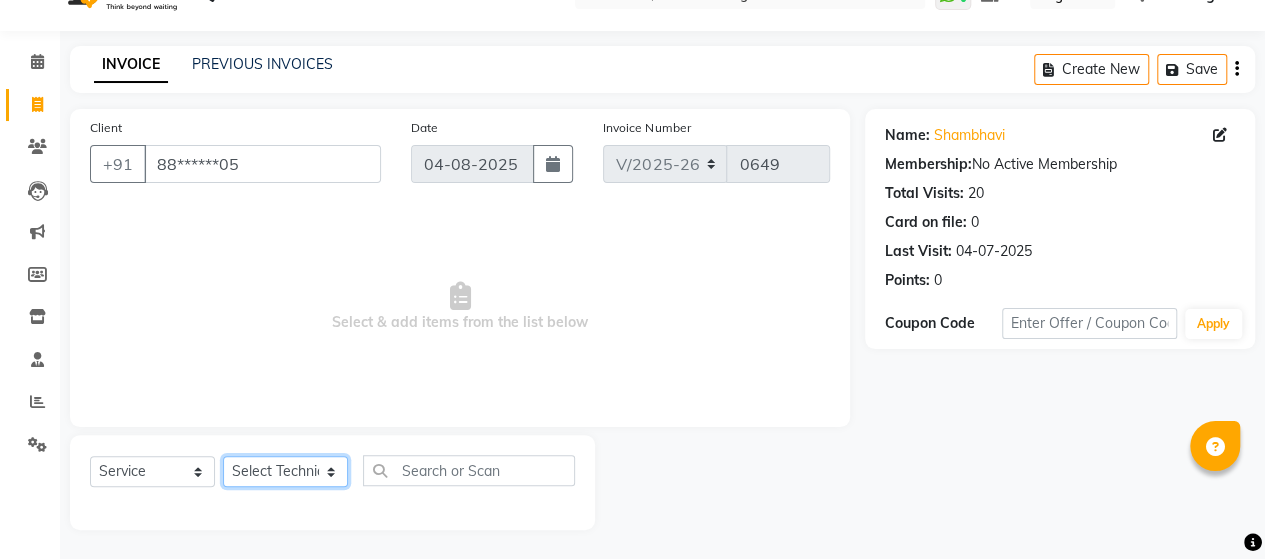 select on "85706" 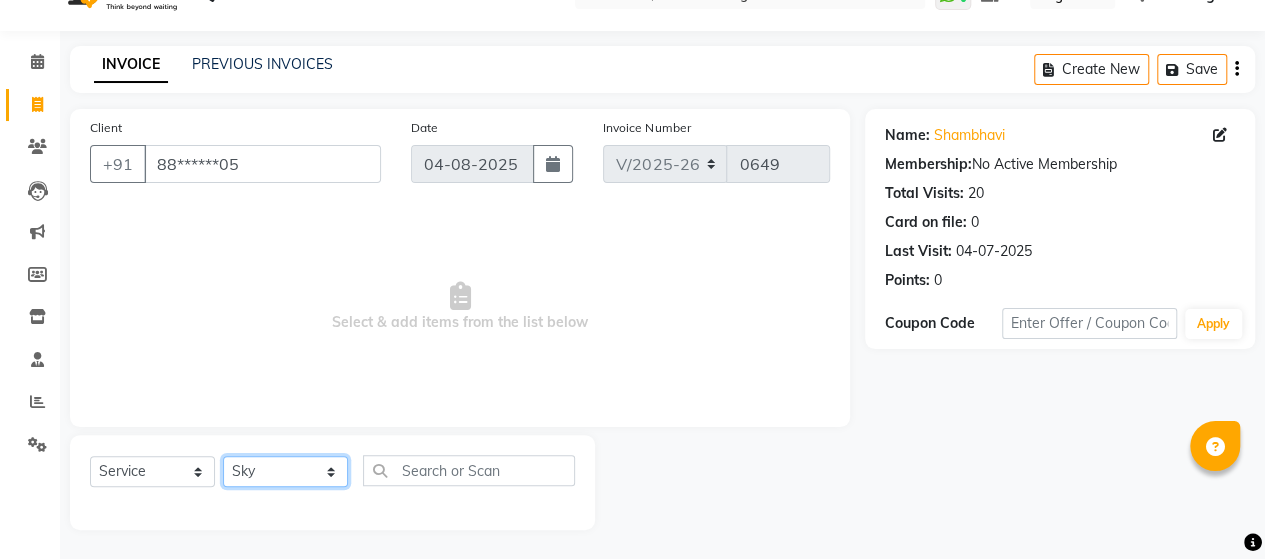 click on "Select Technician [PERSON] Manager [PERSON] [PERSON] [PERSON] [PERSON]" 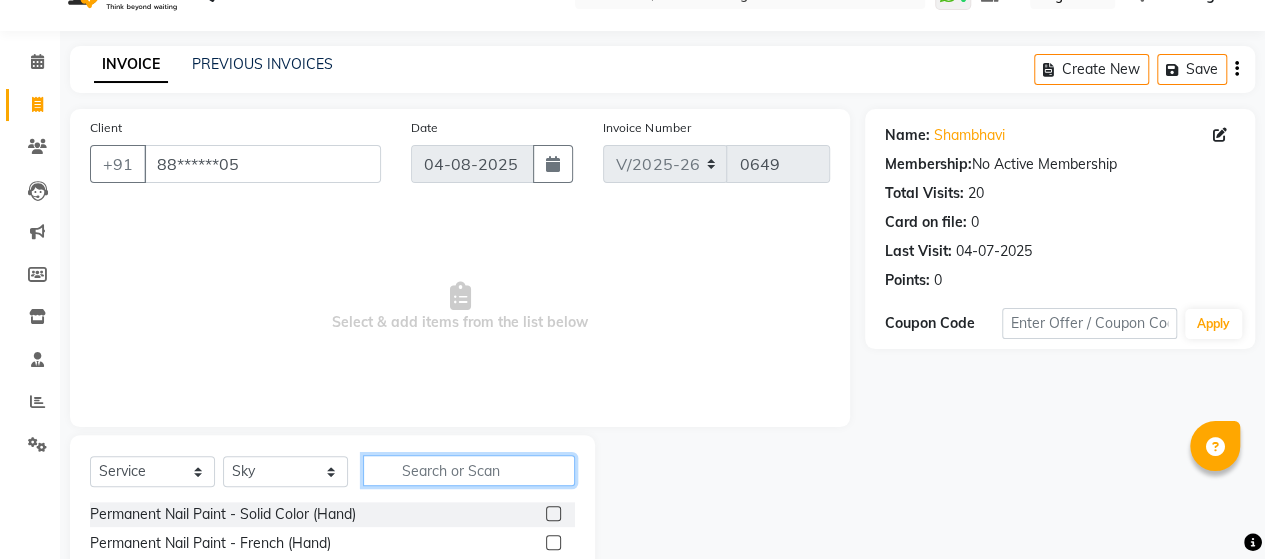 click 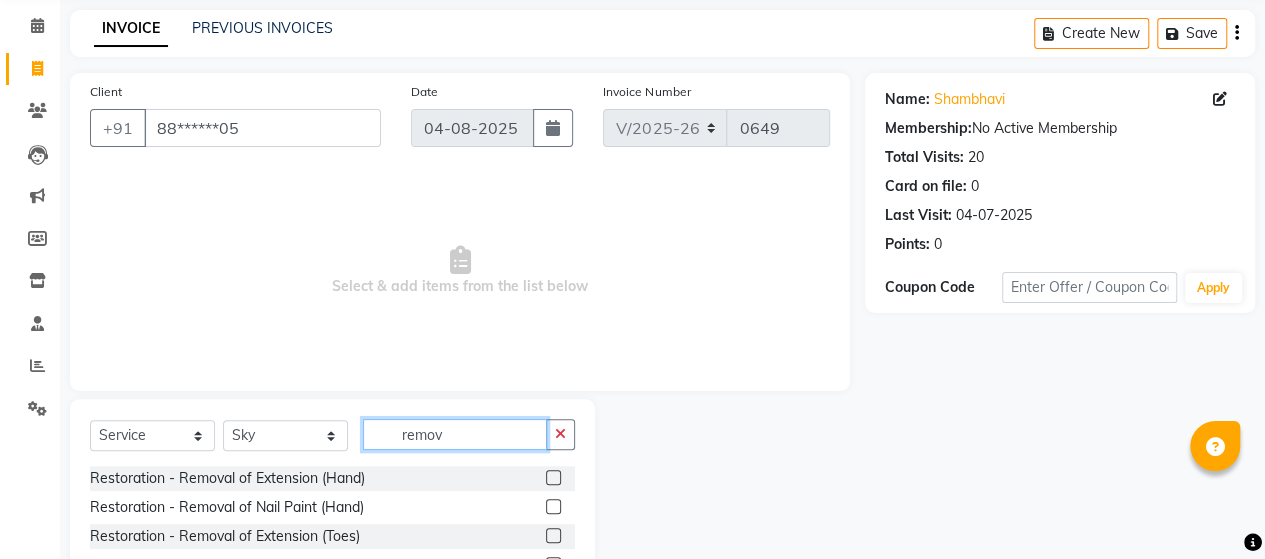 scroll, scrollTop: 80, scrollLeft: 0, axis: vertical 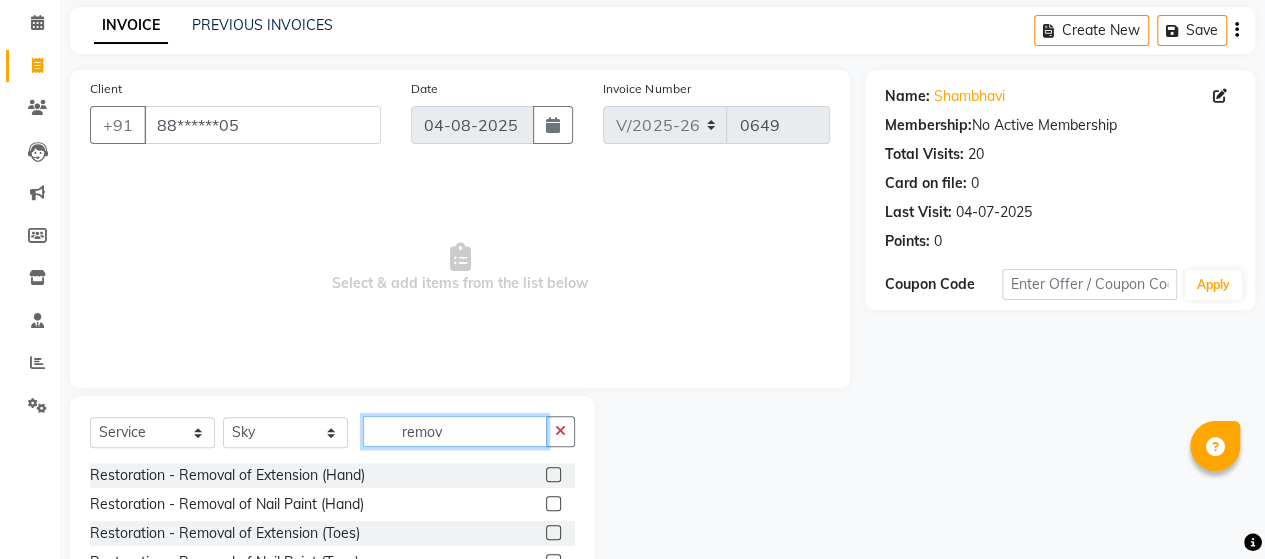 type on "remov" 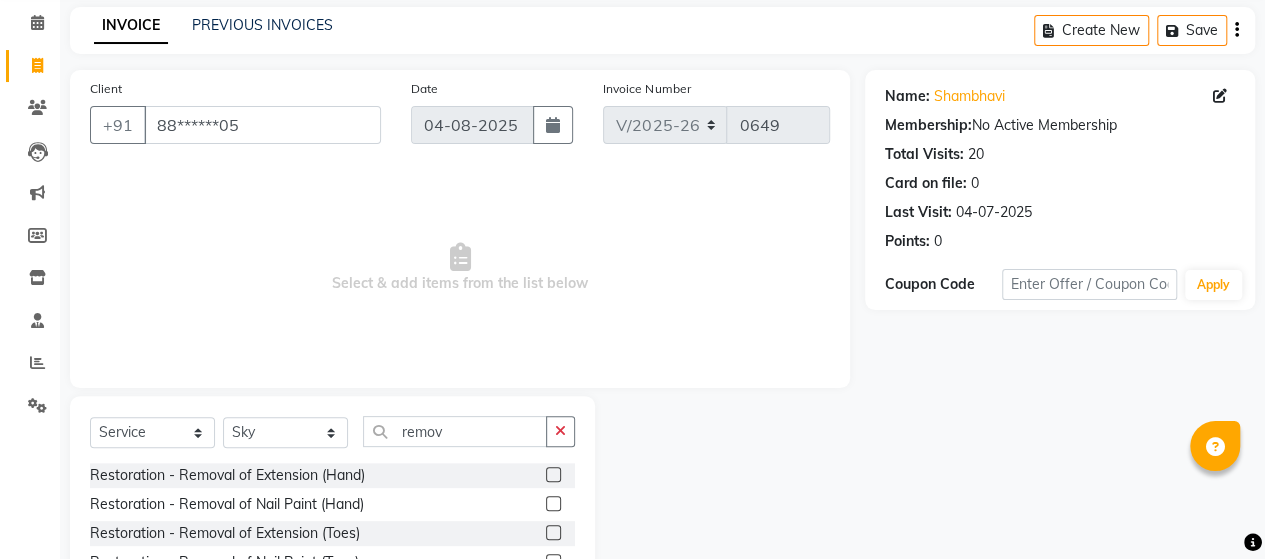 click 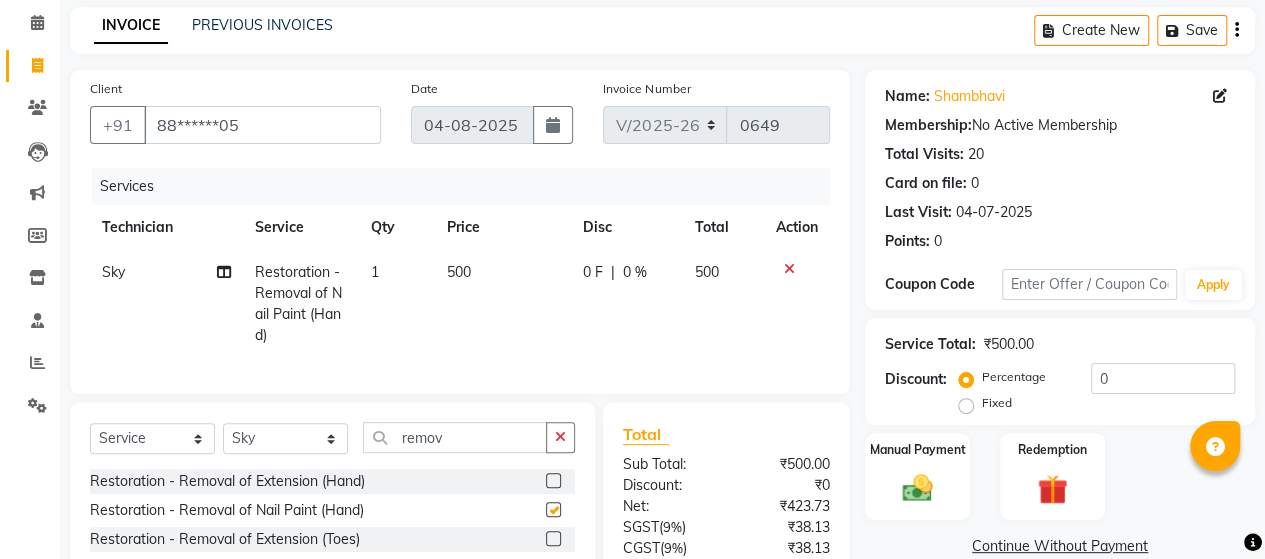 checkbox on "false" 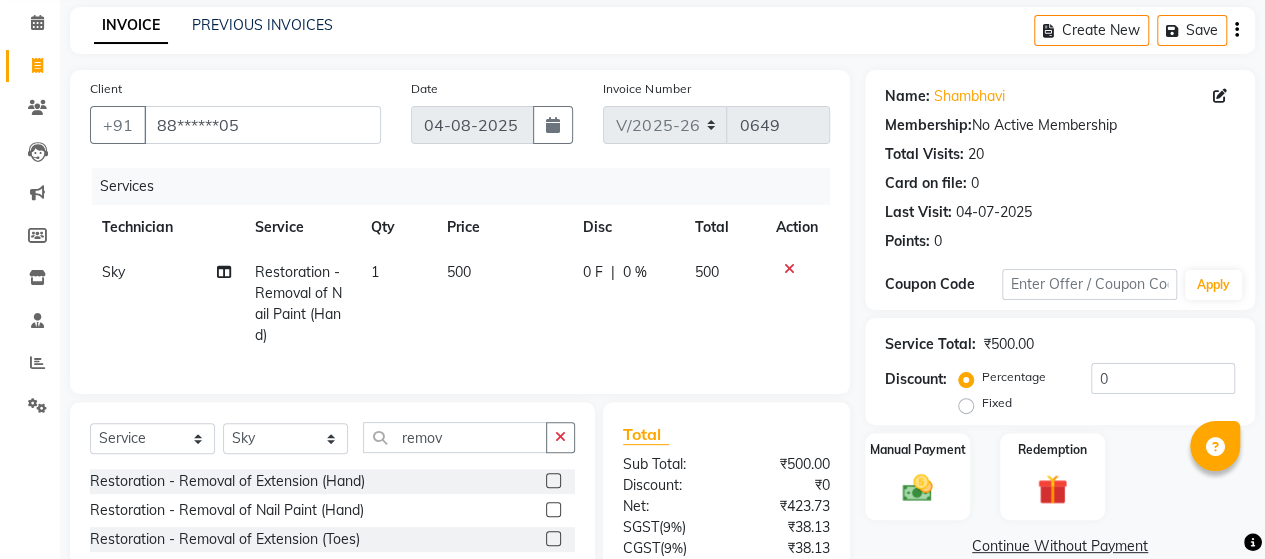 drag, startPoint x: 502, startPoint y: 292, endPoint x: 490, endPoint y: 289, distance: 12.369317 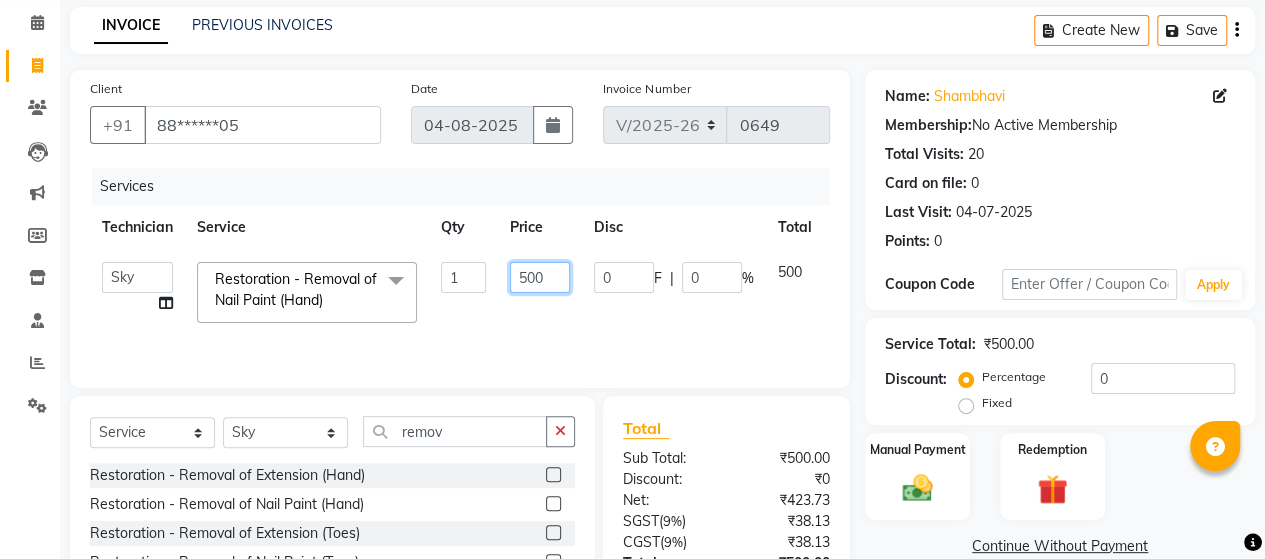 click on "500" 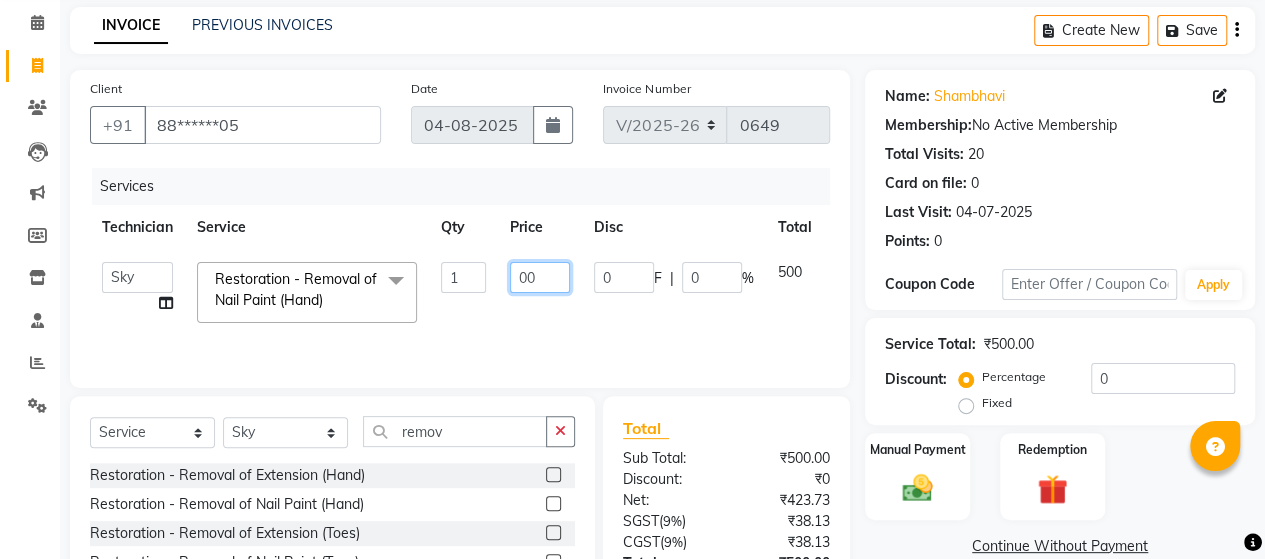 type on "300" 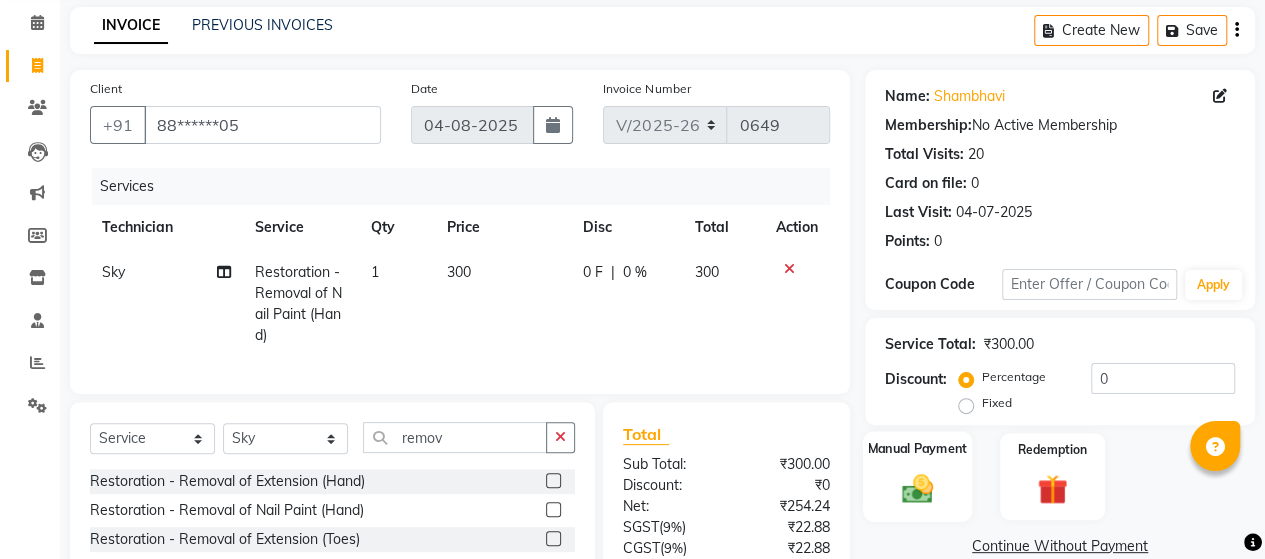 drag, startPoint x: 920, startPoint y: 513, endPoint x: 914, endPoint y: 499, distance: 15.231546 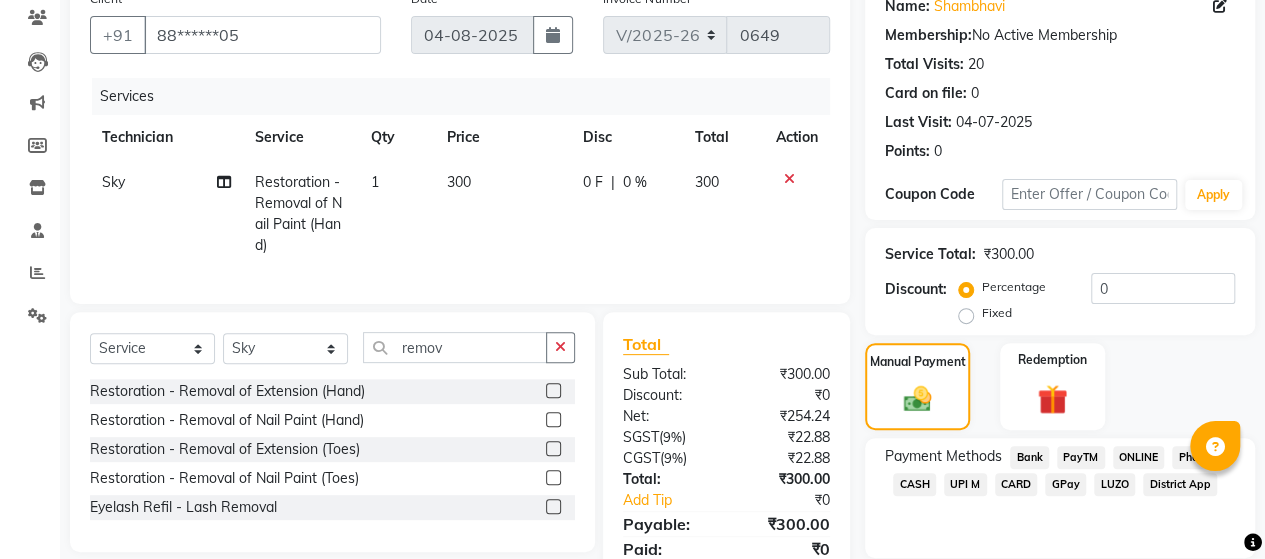 scroll, scrollTop: 260, scrollLeft: 0, axis: vertical 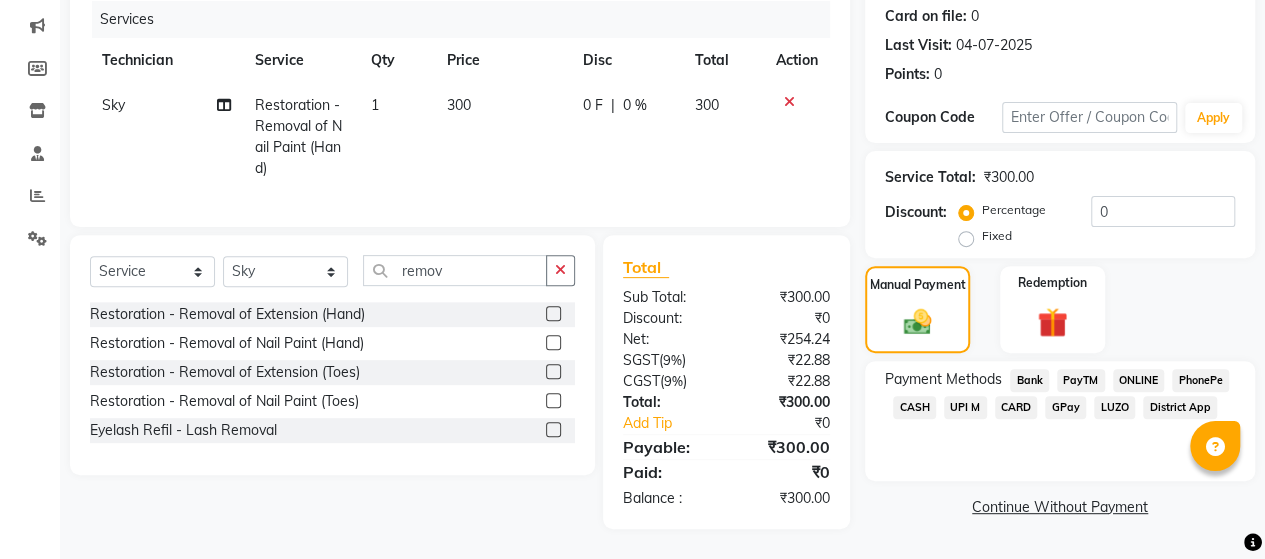 click on "CASH" 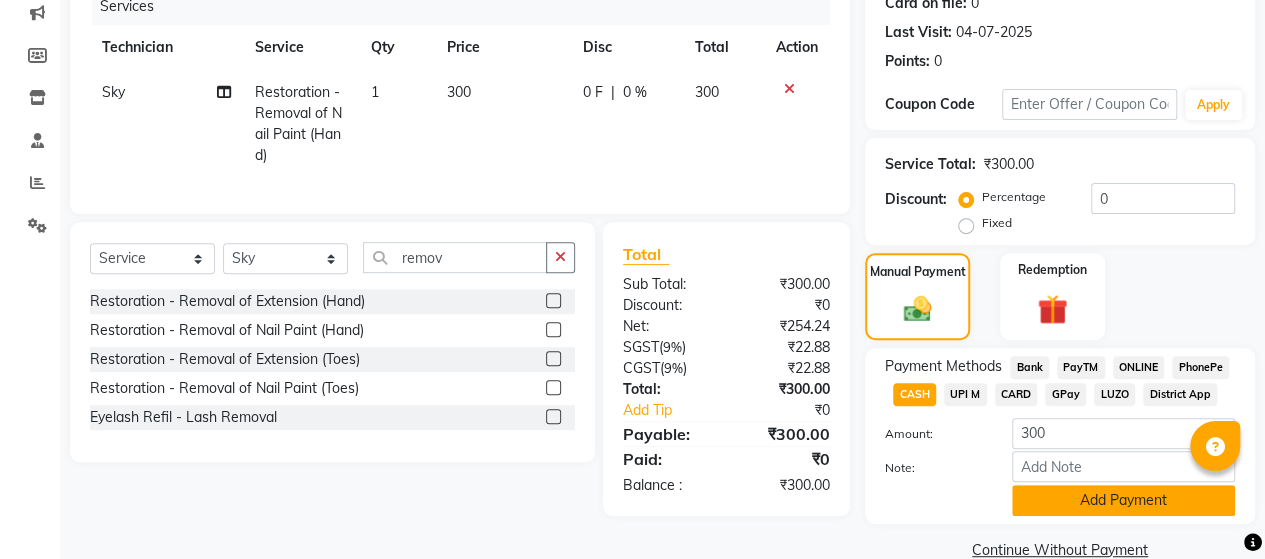 click on "Add Payment" 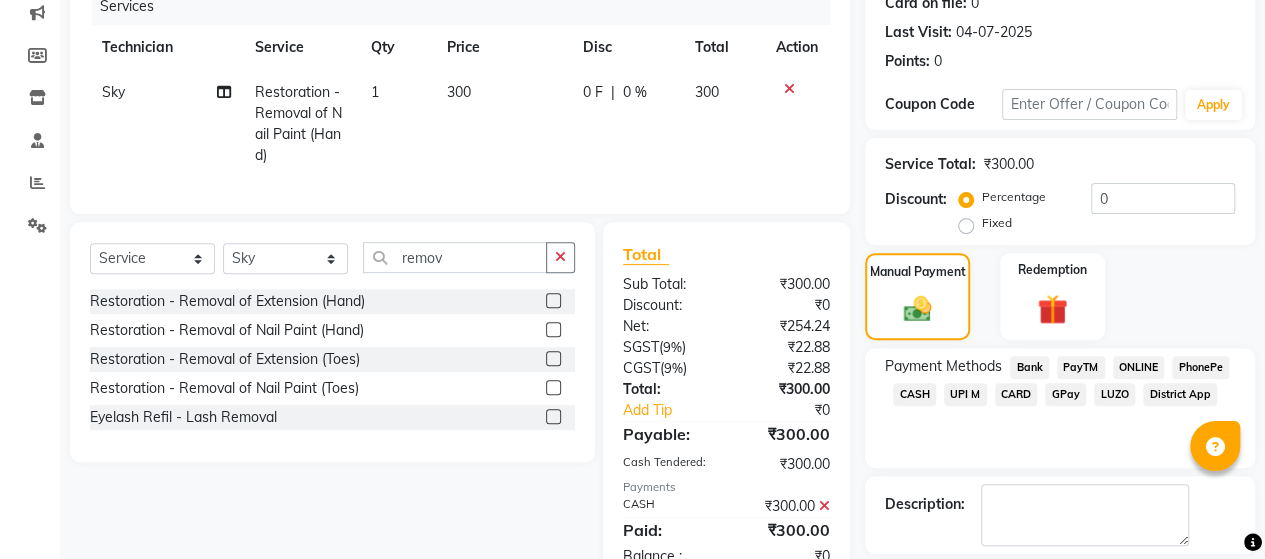 scroll, scrollTop: 350, scrollLeft: 0, axis: vertical 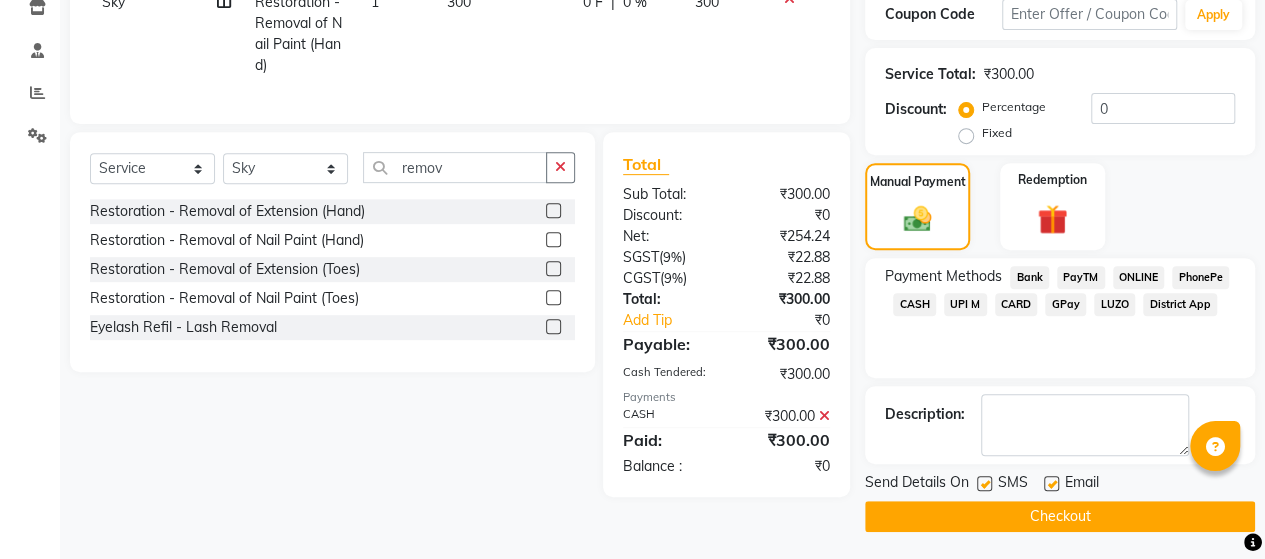 click on "Checkout" 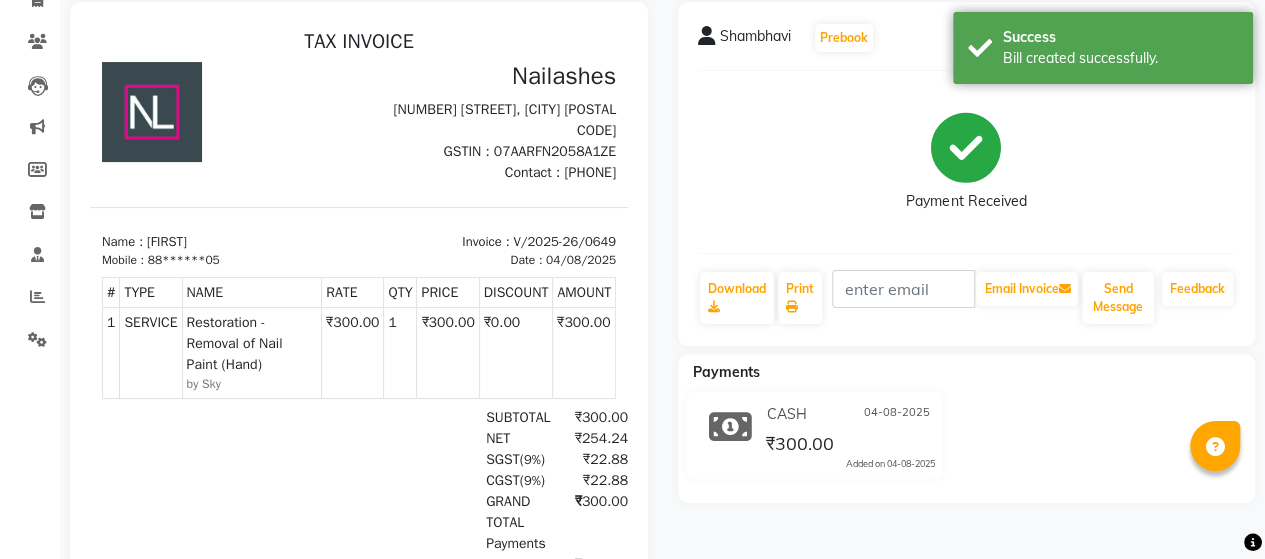 scroll, scrollTop: 0, scrollLeft: 0, axis: both 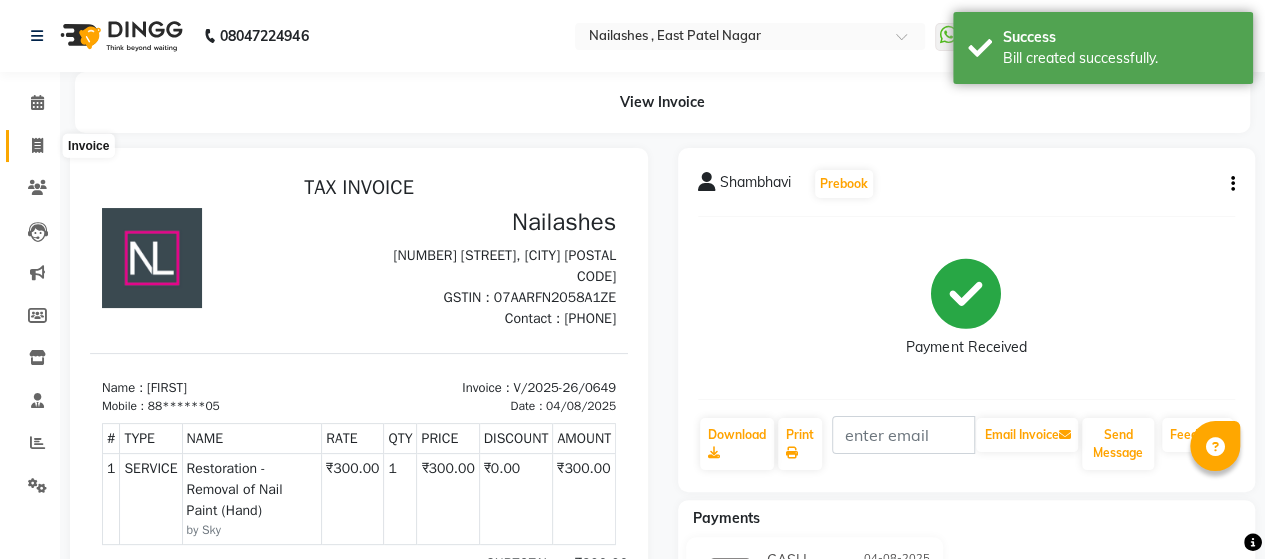 click 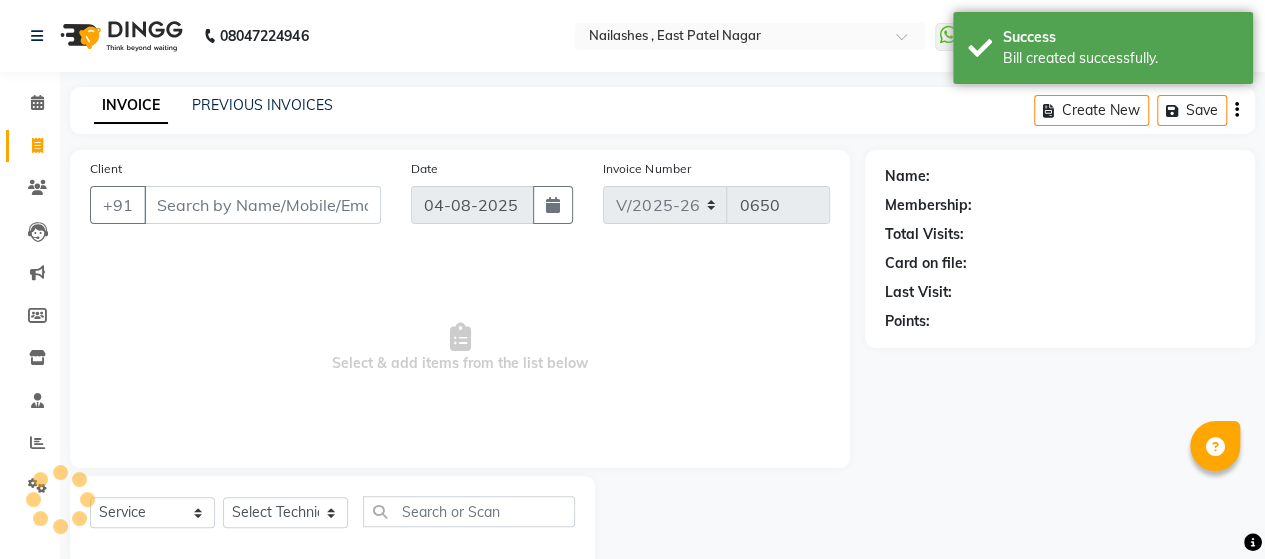 scroll, scrollTop: 41, scrollLeft: 0, axis: vertical 